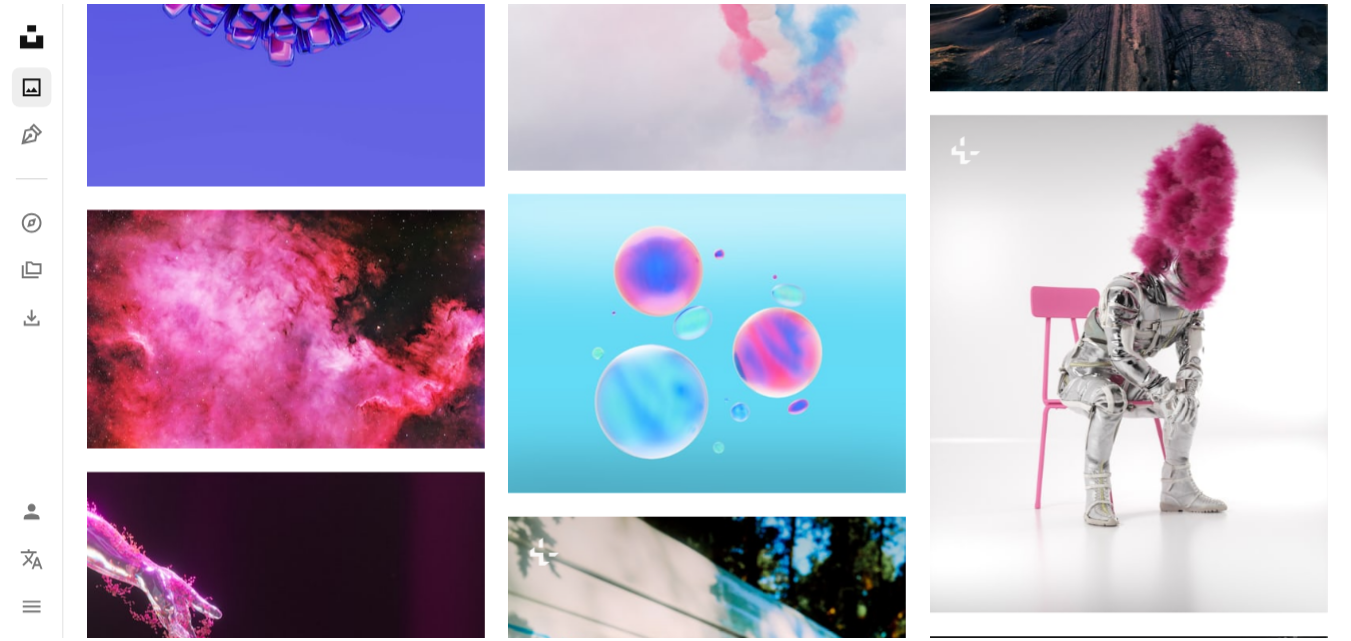 scroll, scrollTop: 16090, scrollLeft: 0, axis: vertical 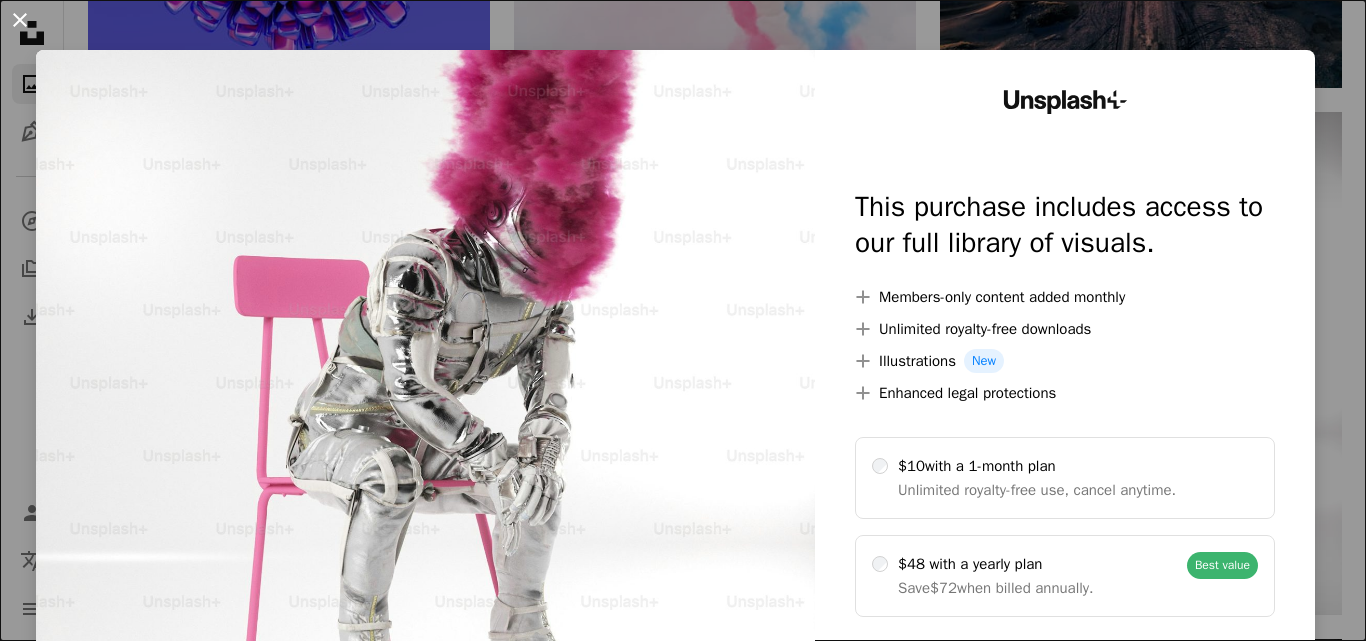 click on "An X shape" at bounding box center (20, 20) 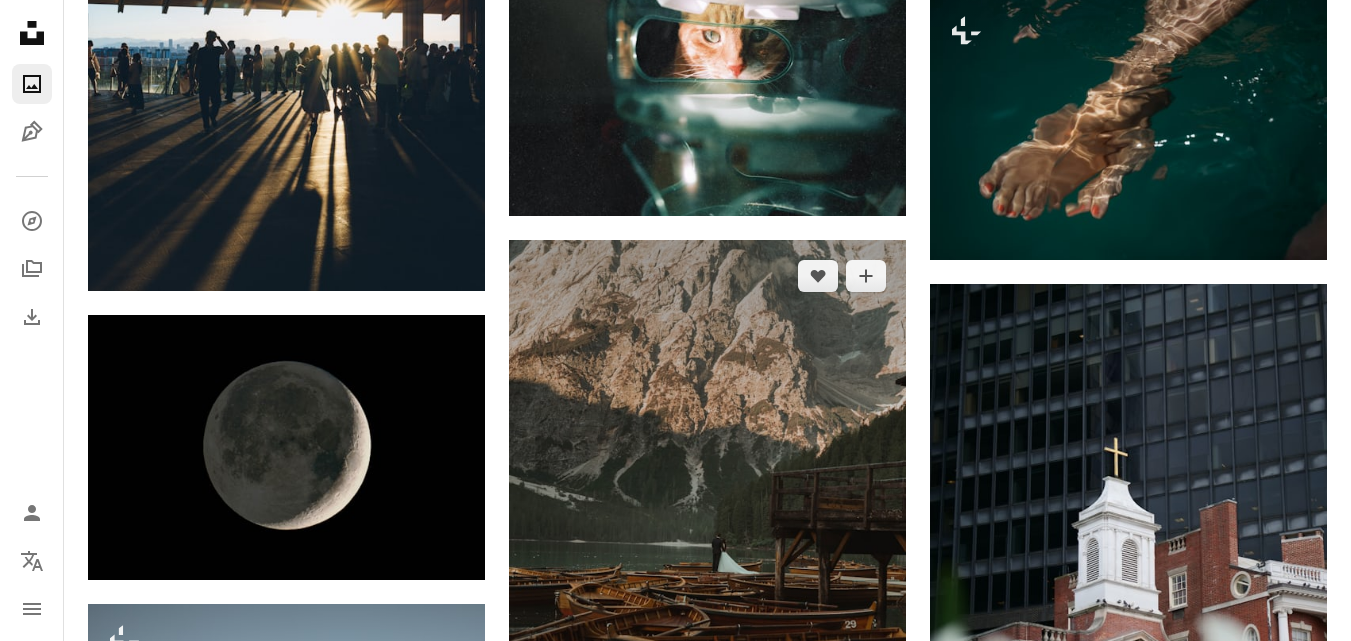 scroll, scrollTop: 4163, scrollLeft: 0, axis: vertical 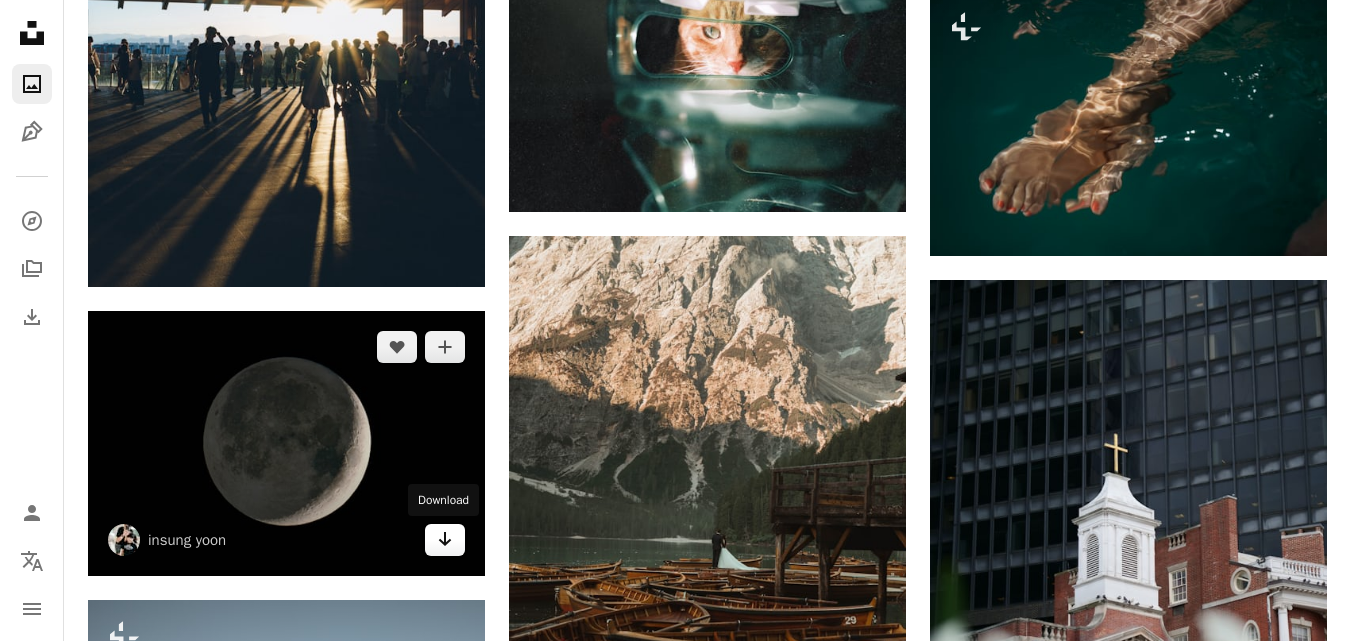 click on "Arrow pointing down" 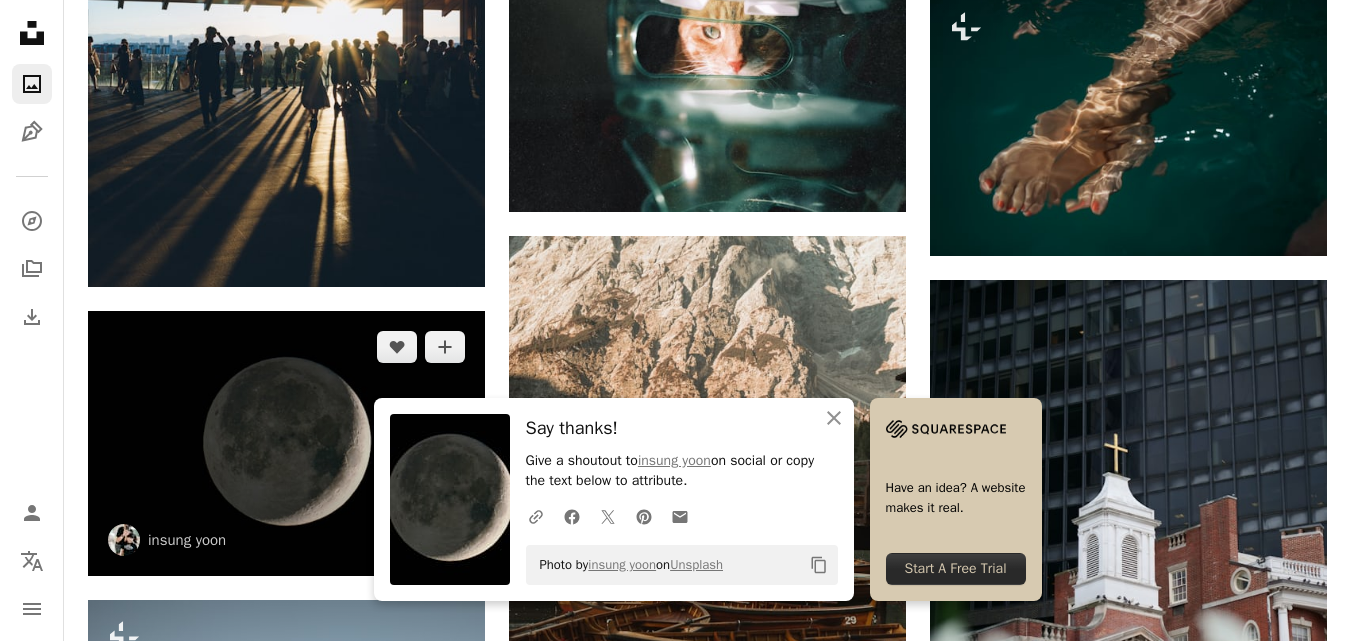 scroll, scrollTop: 4169, scrollLeft: 0, axis: vertical 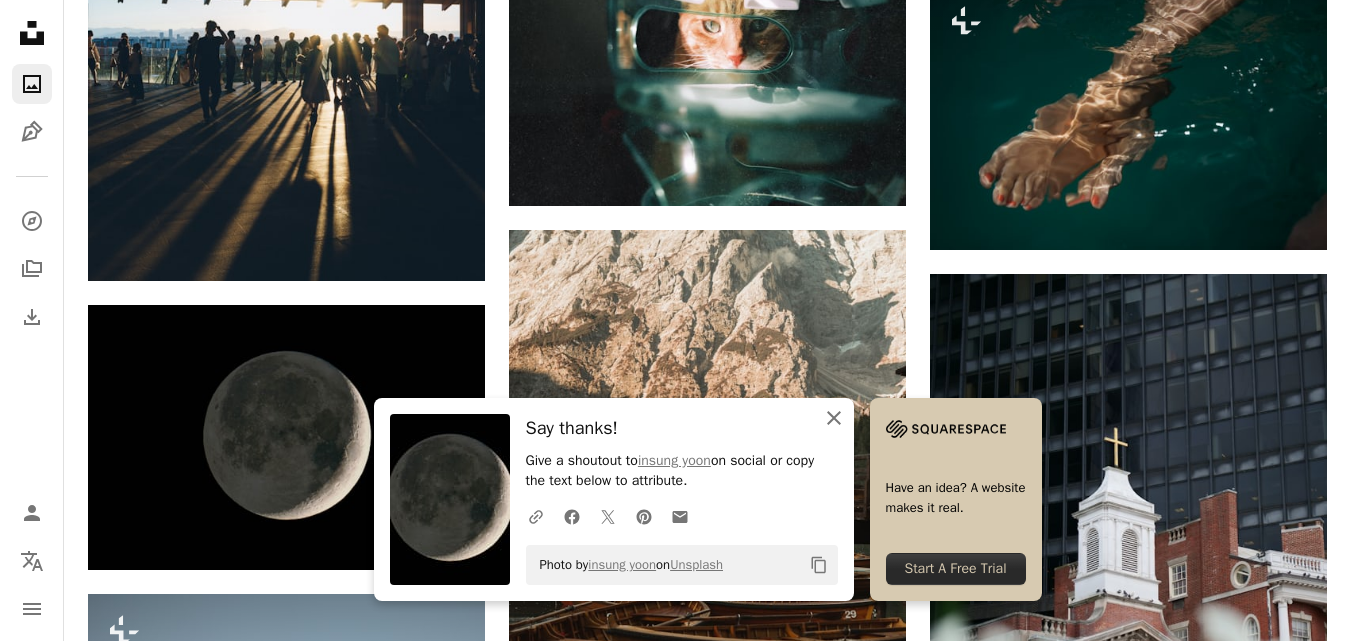 click on "An X shape" 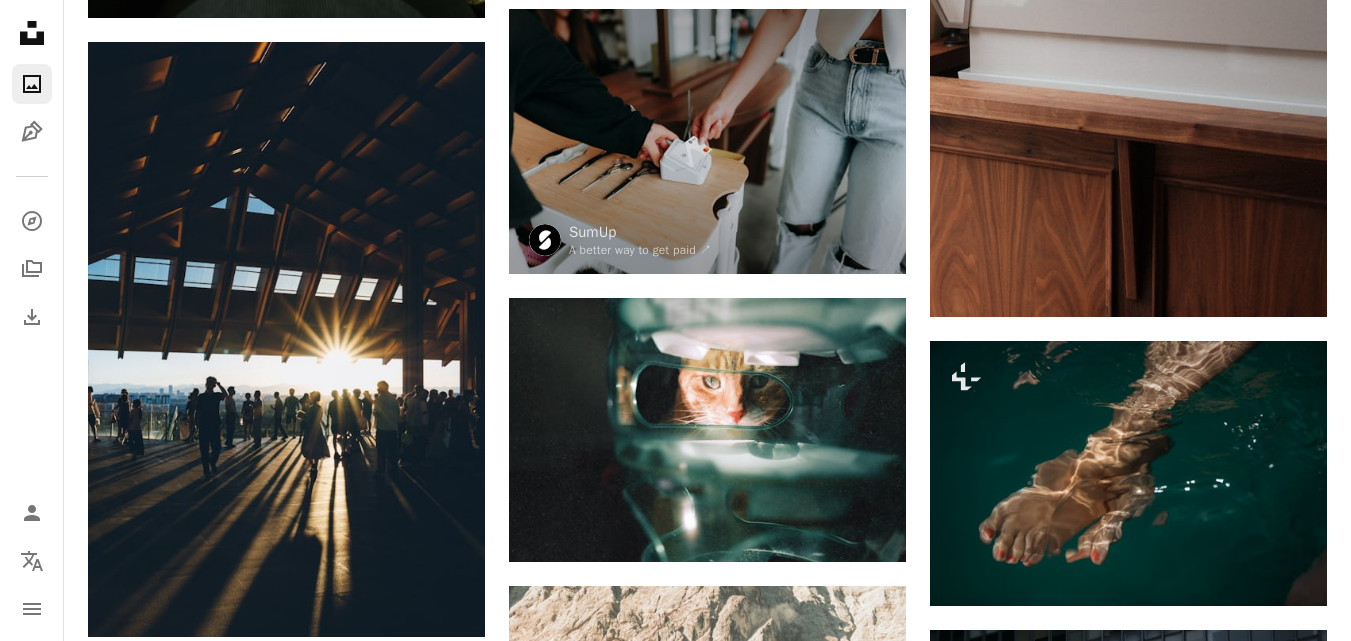 scroll, scrollTop: 3818, scrollLeft: 0, axis: vertical 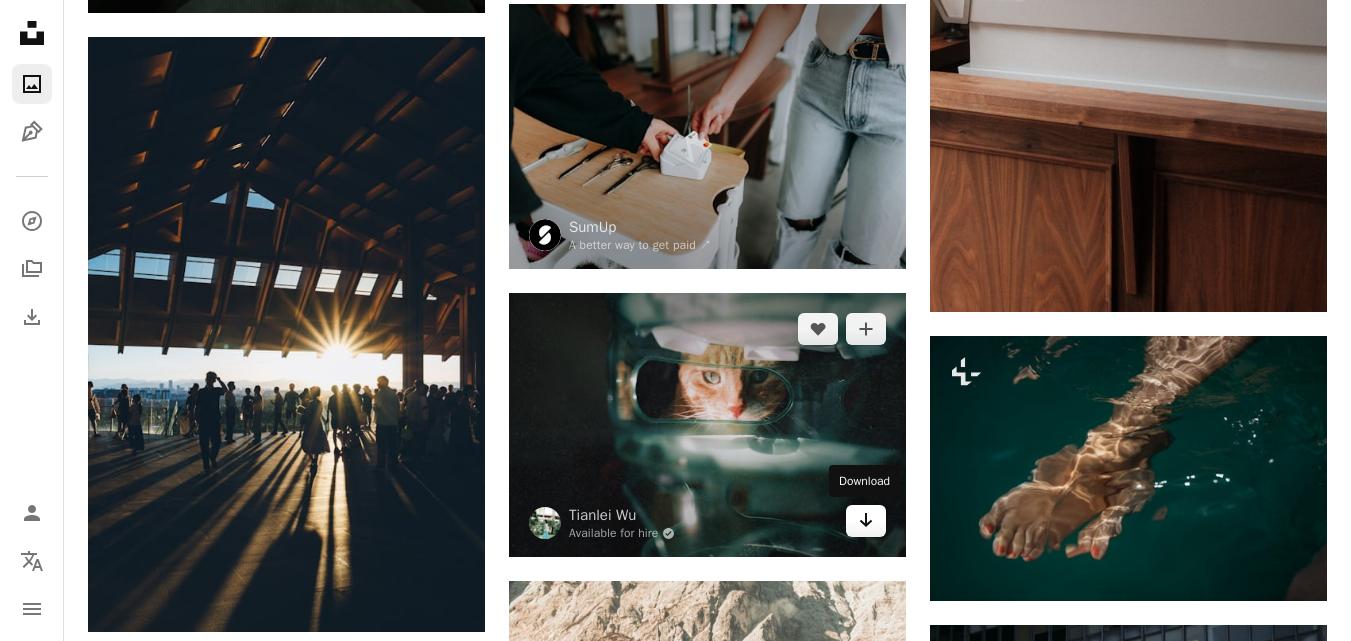 click on "Arrow pointing down" at bounding box center [866, 521] 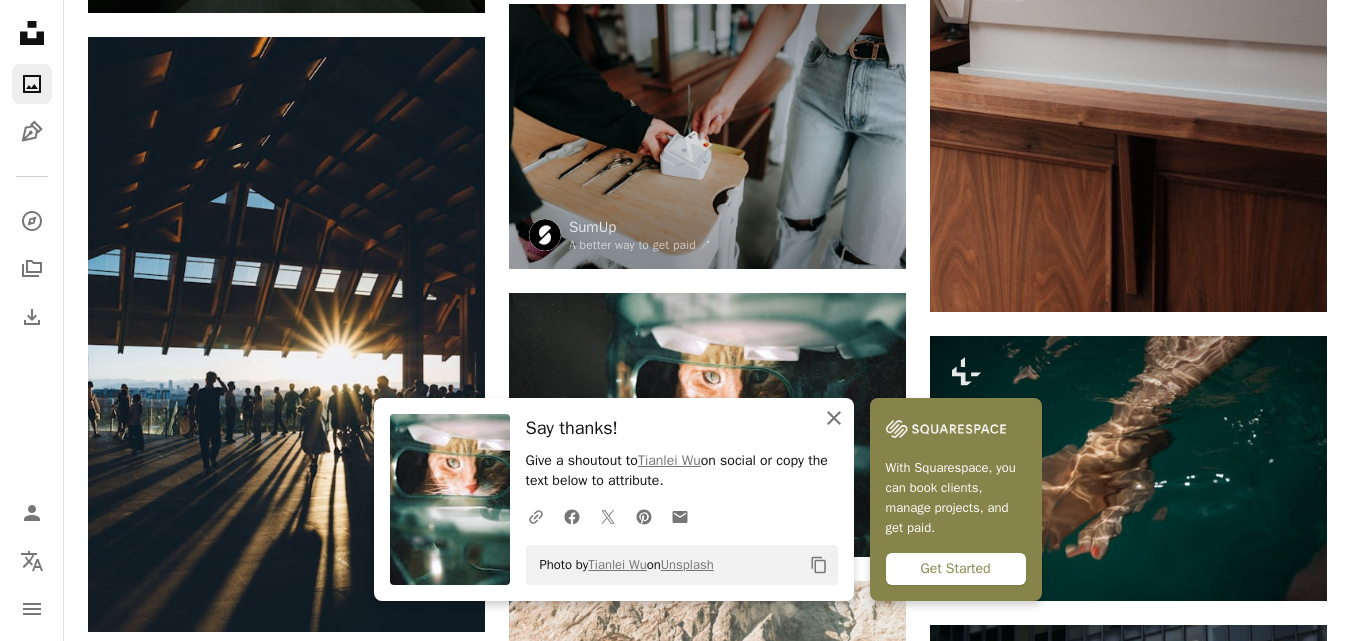 click on "An X shape" 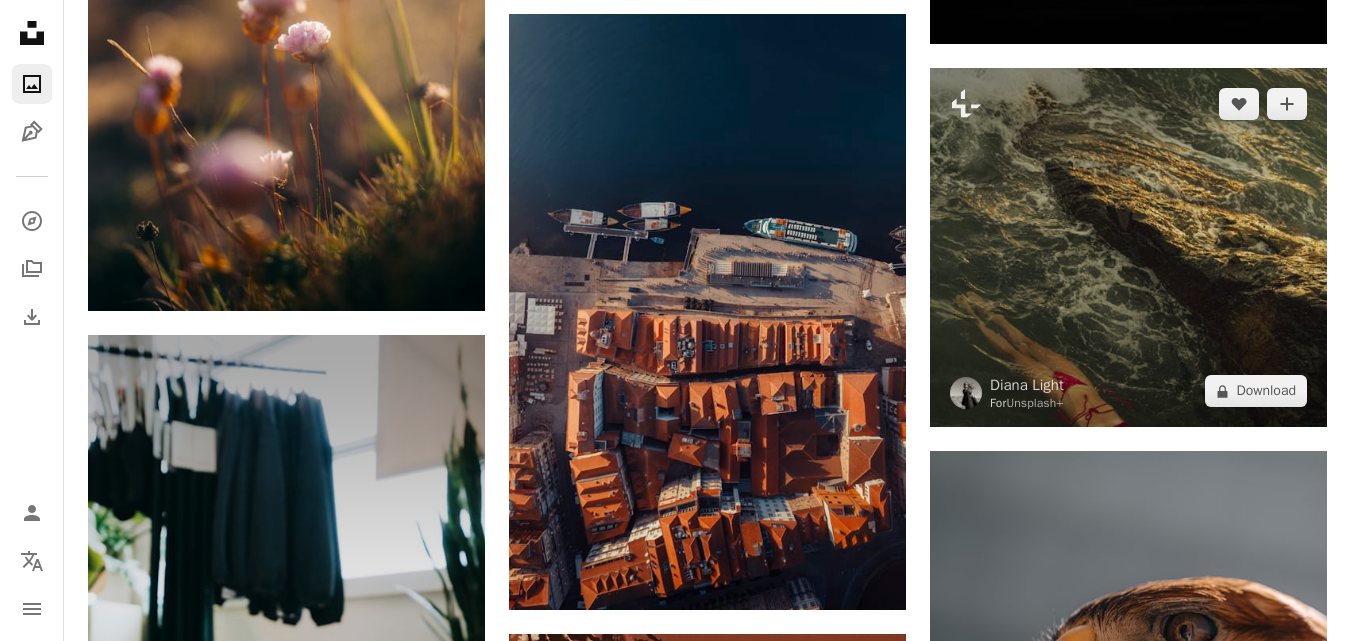 scroll, scrollTop: 1663, scrollLeft: 0, axis: vertical 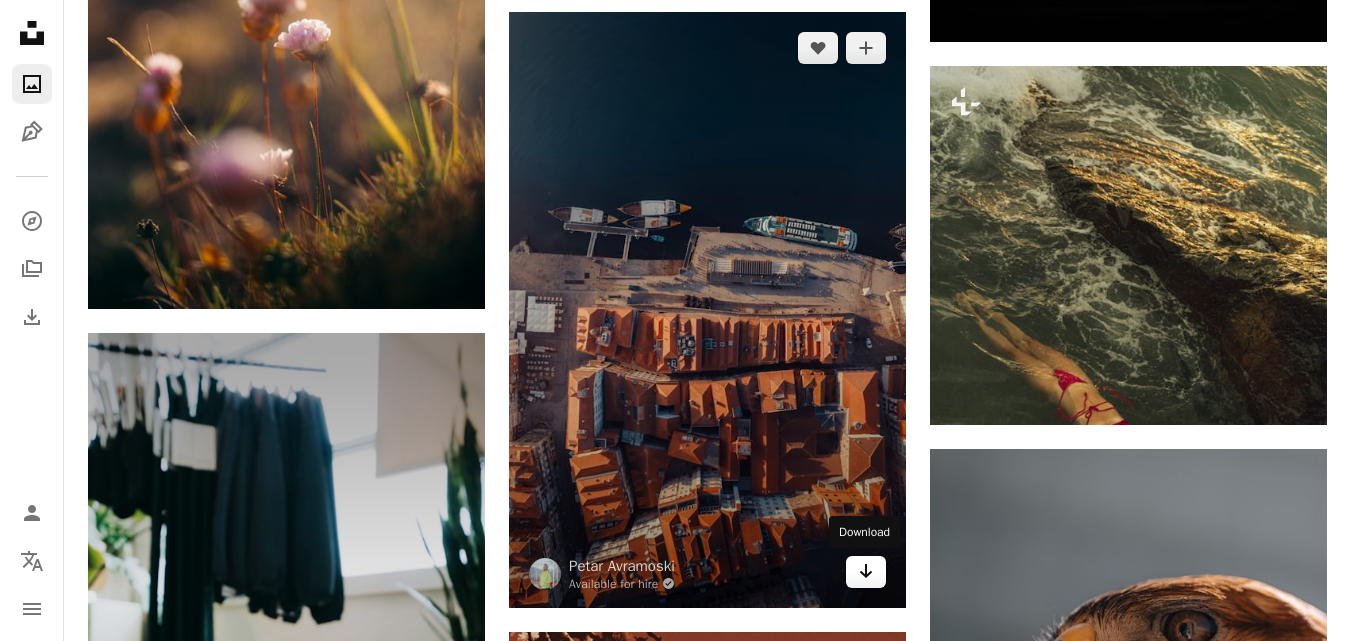 click on "Arrow pointing down" at bounding box center (866, 572) 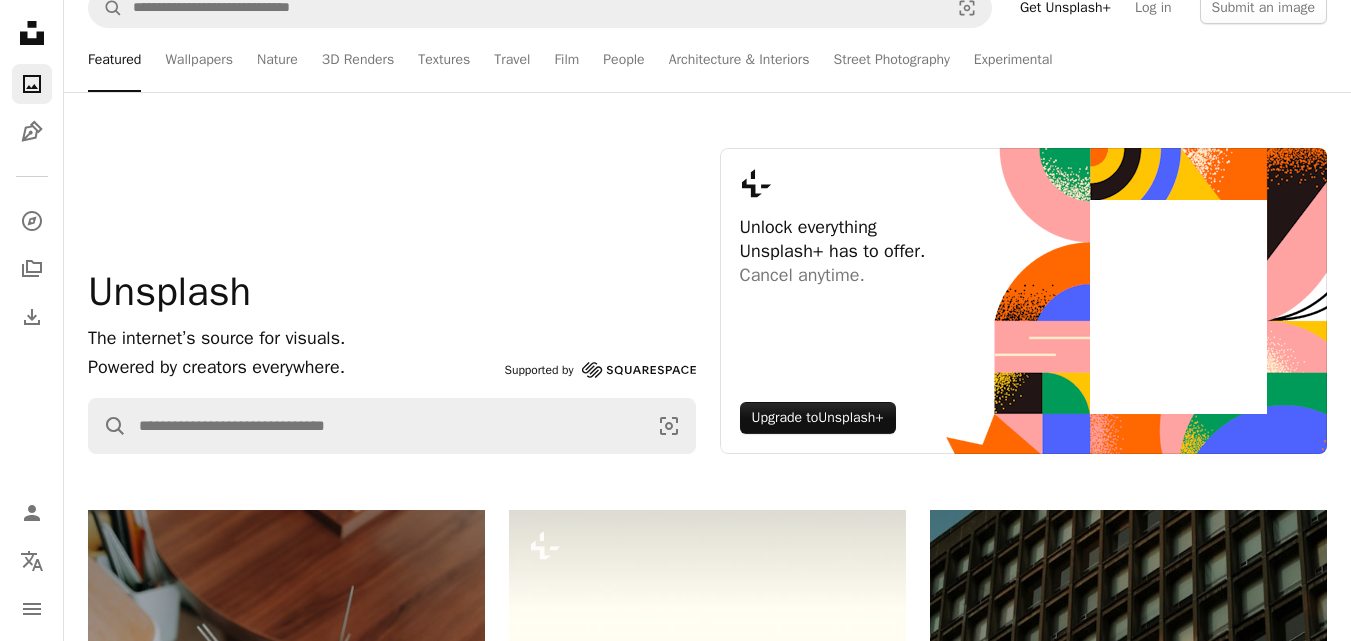 scroll, scrollTop: 0, scrollLeft: 0, axis: both 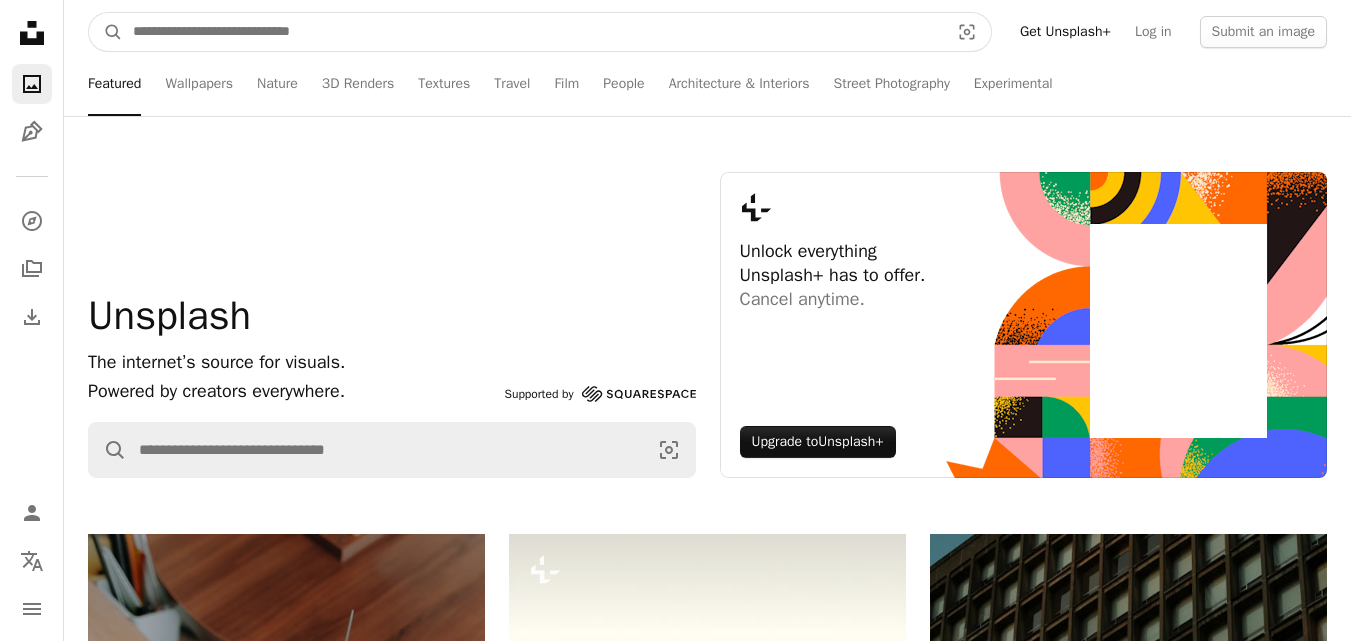 click at bounding box center (533, 32) 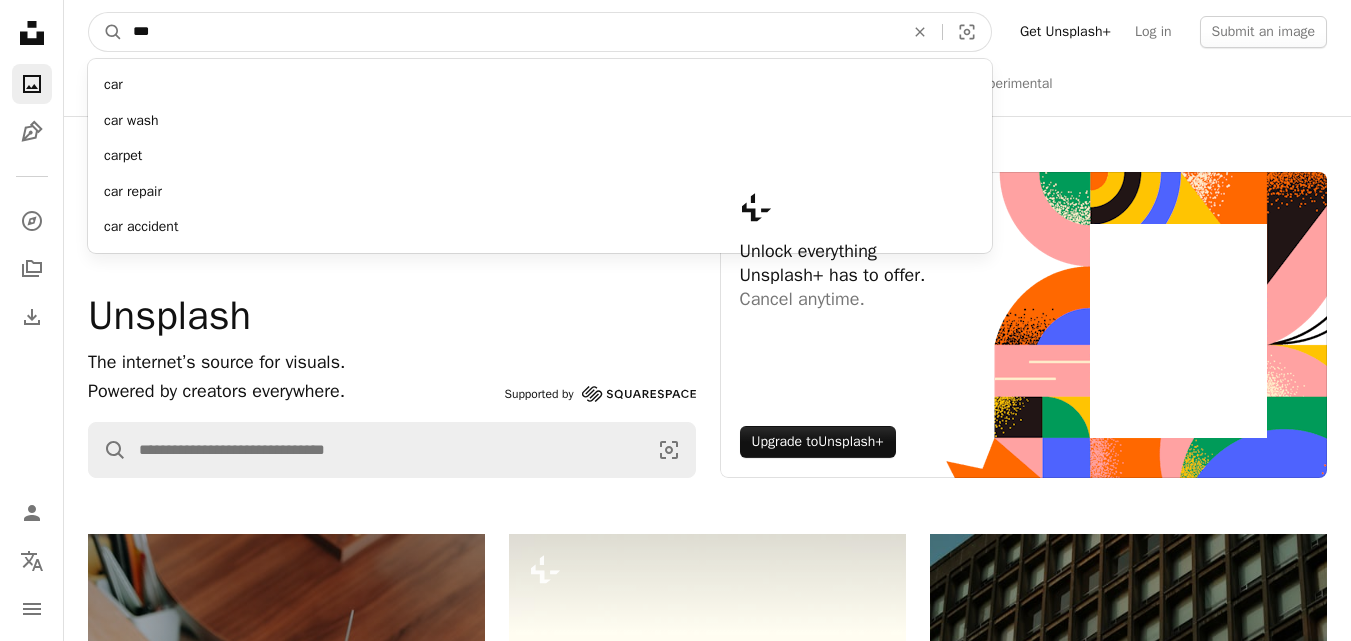 type on "***" 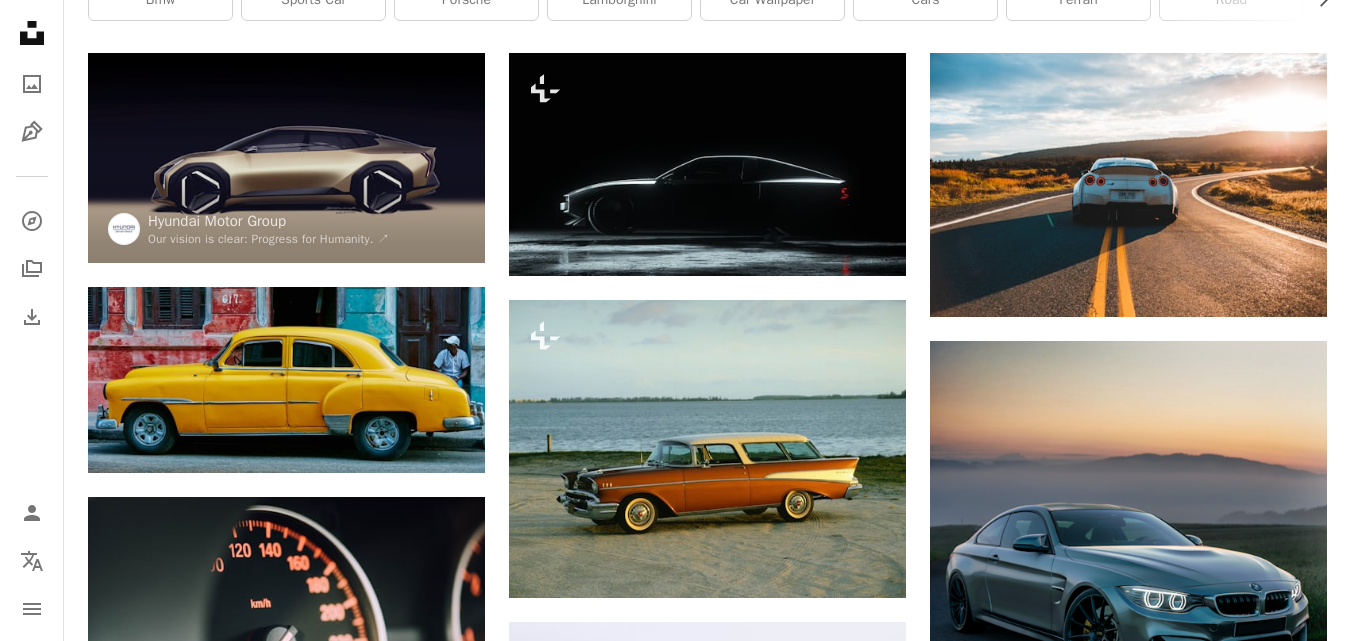 scroll, scrollTop: 387, scrollLeft: 0, axis: vertical 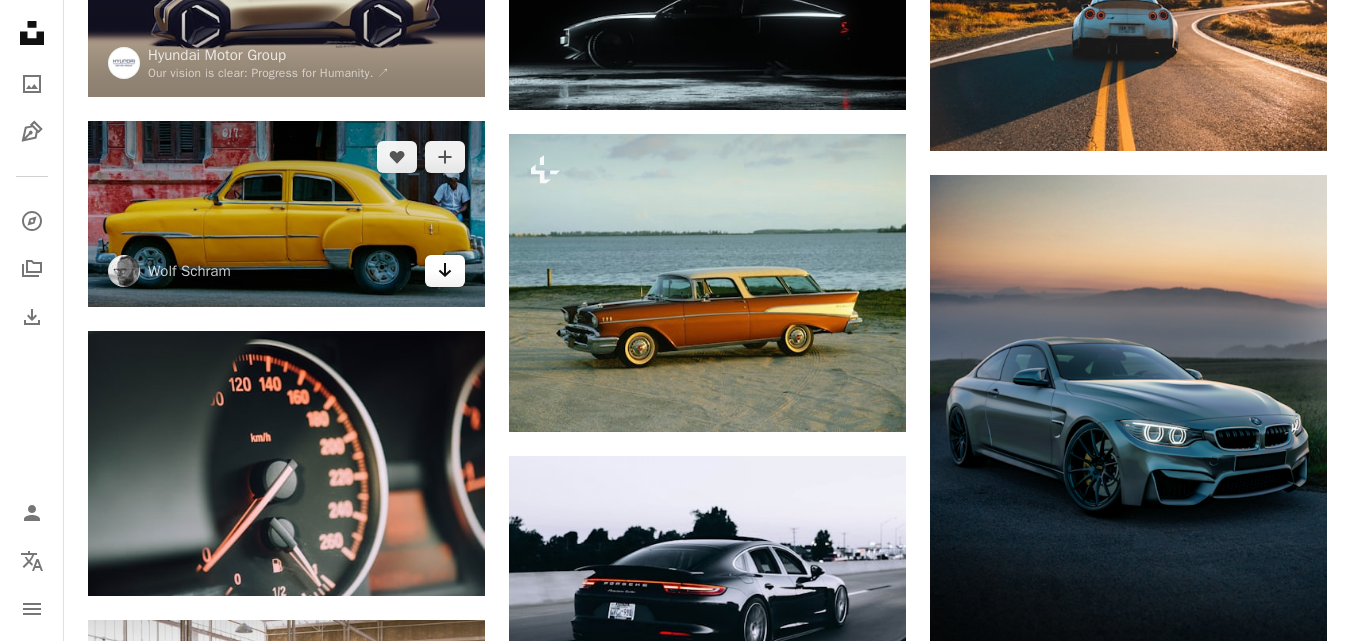 click on "Arrow pointing down" at bounding box center [445, 271] 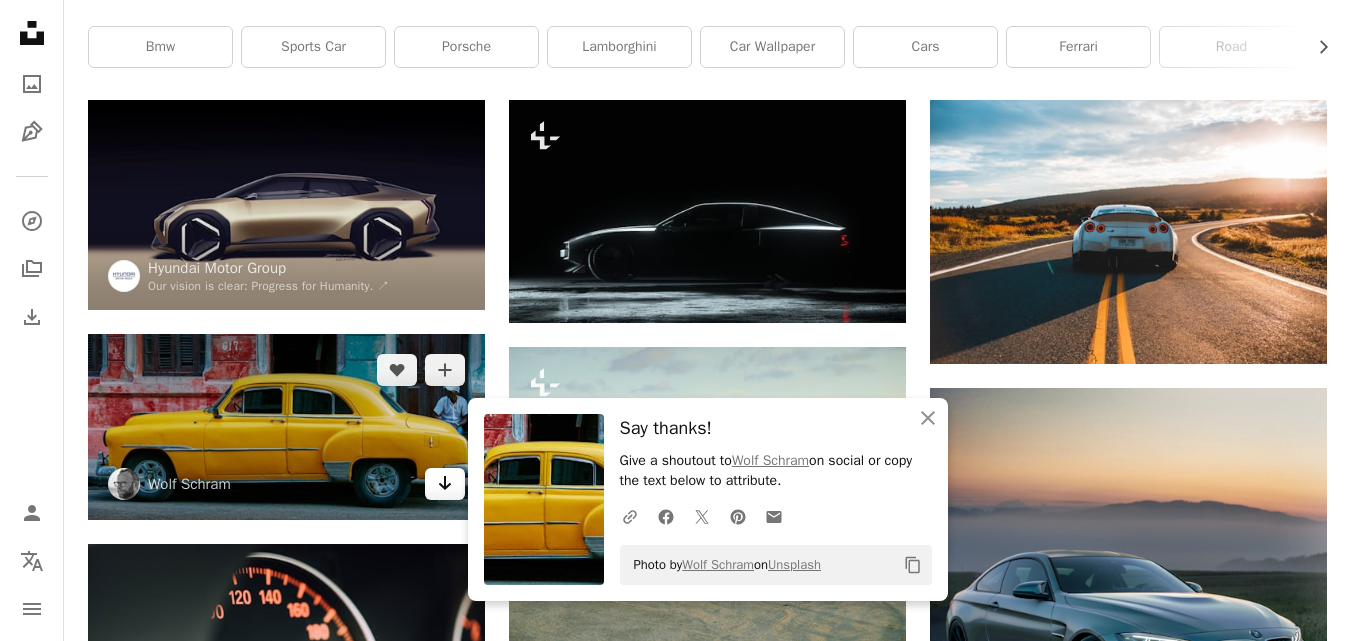 scroll, scrollTop: 158, scrollLeft: 0, axis: vertical 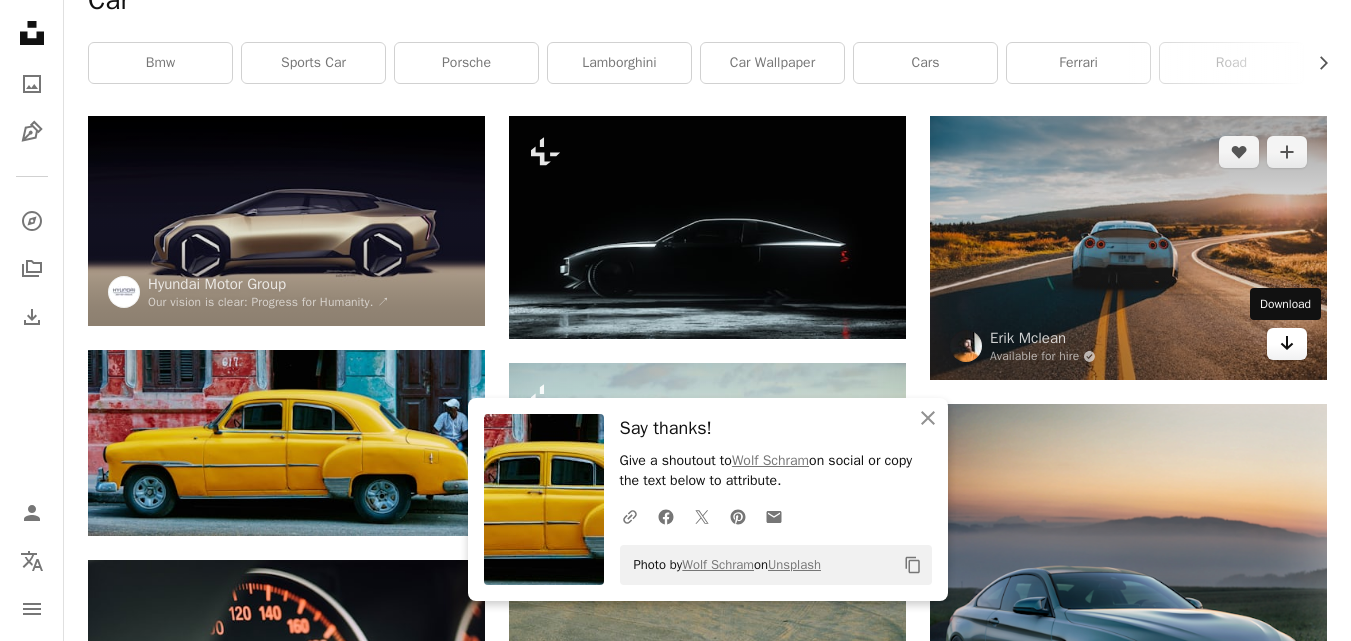 click on "Arrow pointing down" 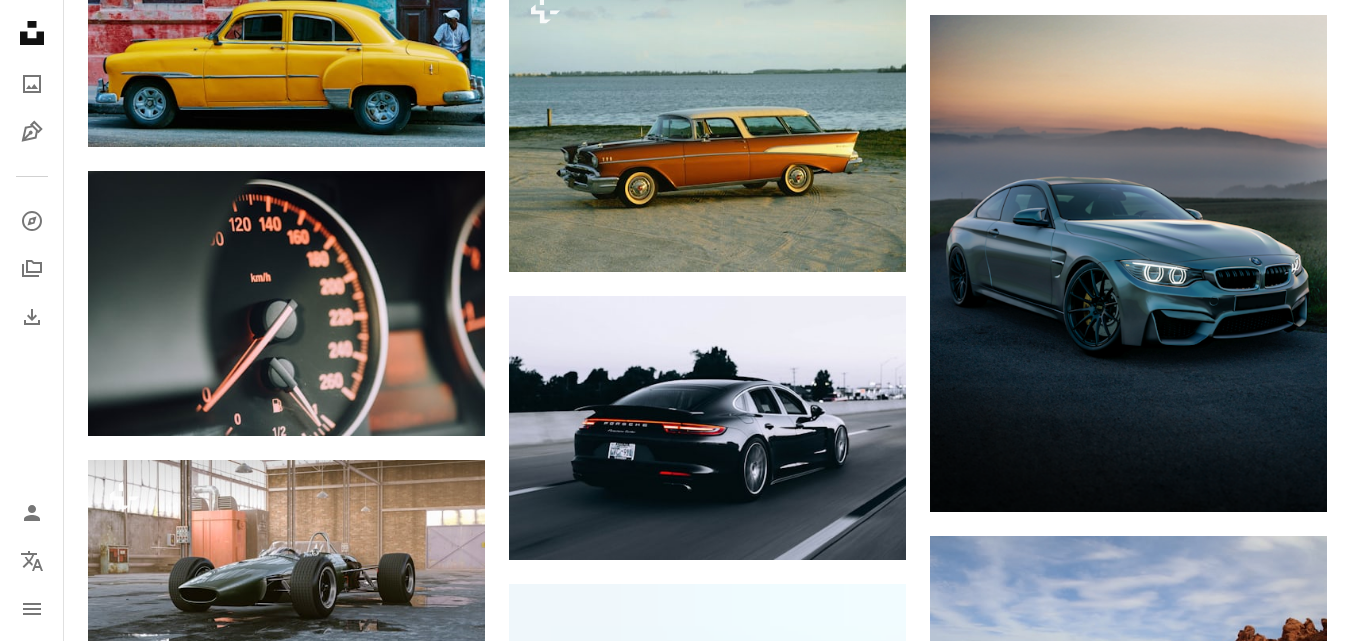 scroll, scrollTop: 0, scrollLeft: 0, axis: both 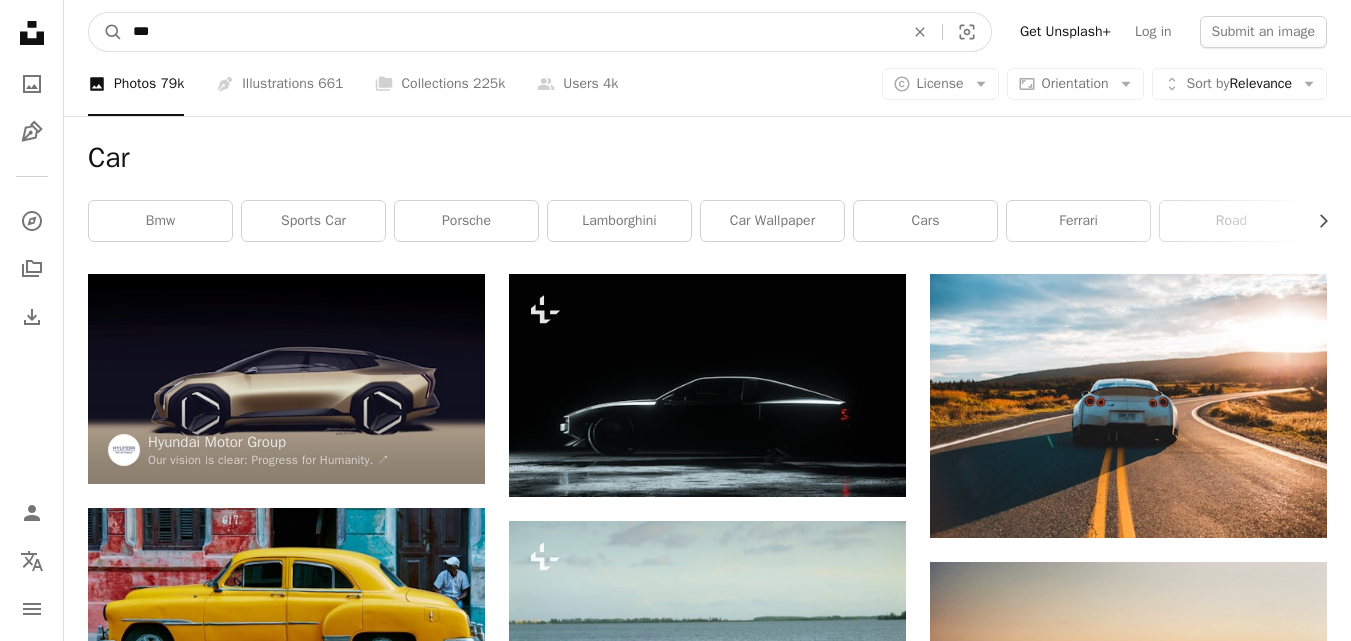 click on "***" at bounding box center (510, 32) 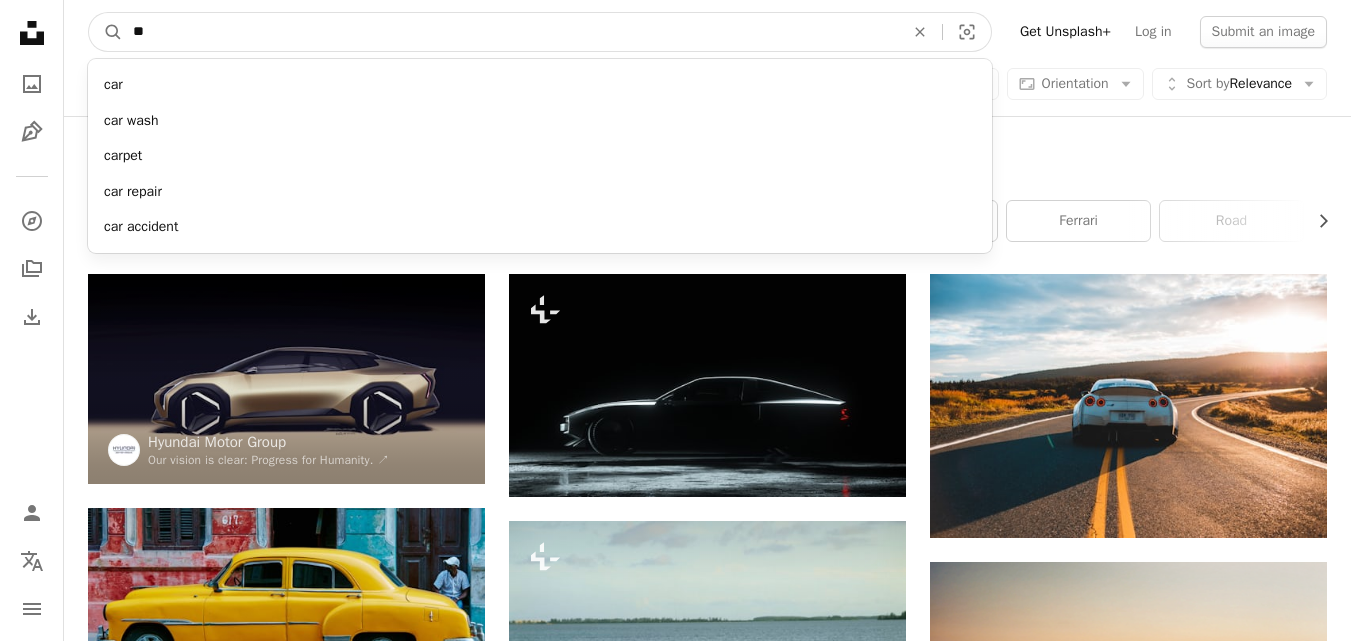 type on "*" 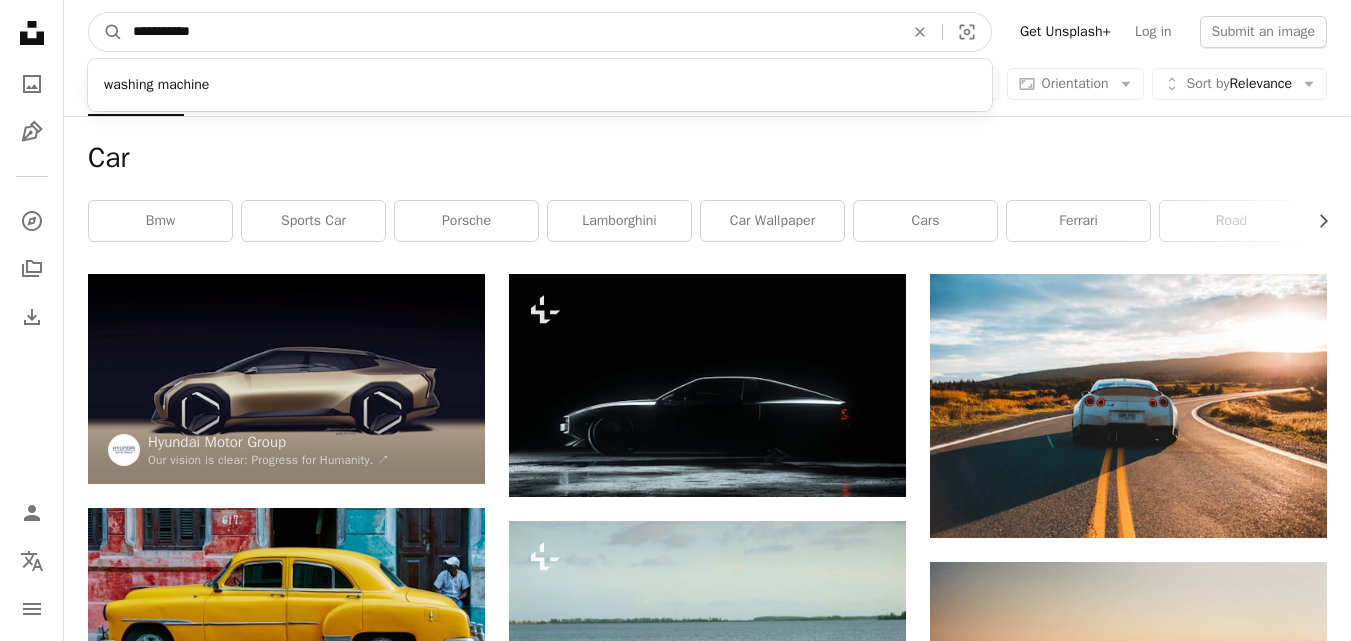type on "**********" 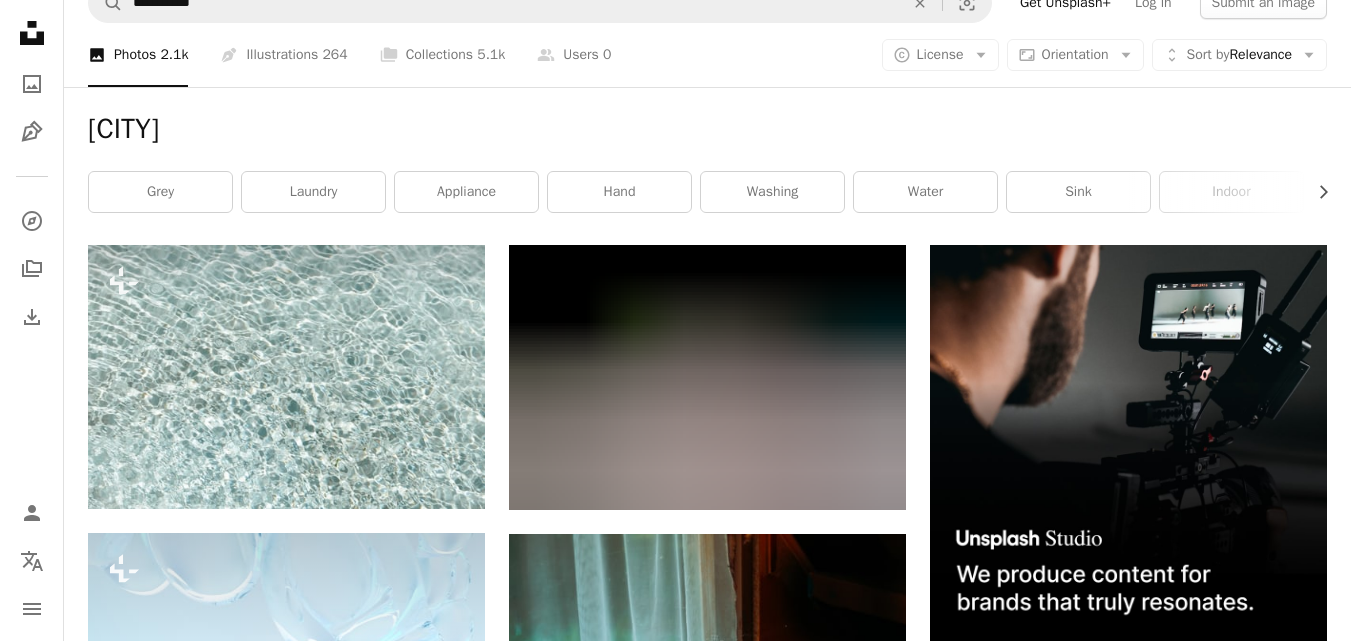 scroll, scrollTop: 0, scrollLeft: 0, axis: both 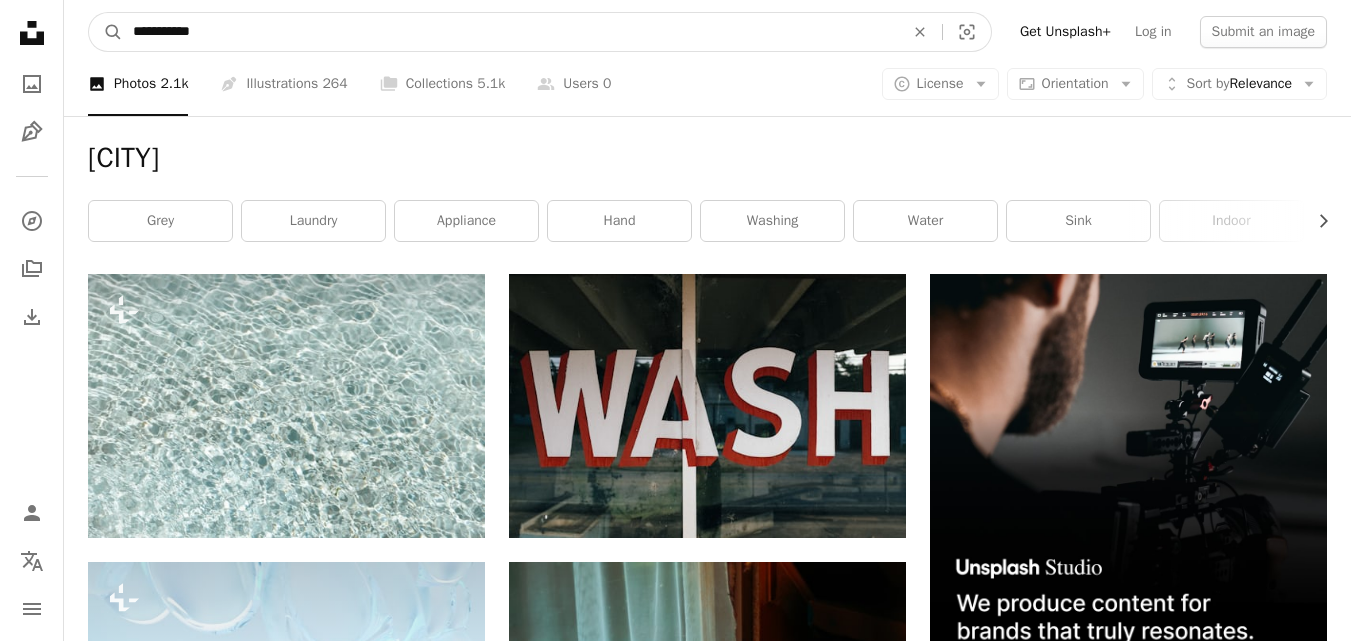 click on "**********" at bounding box center [510, 32] 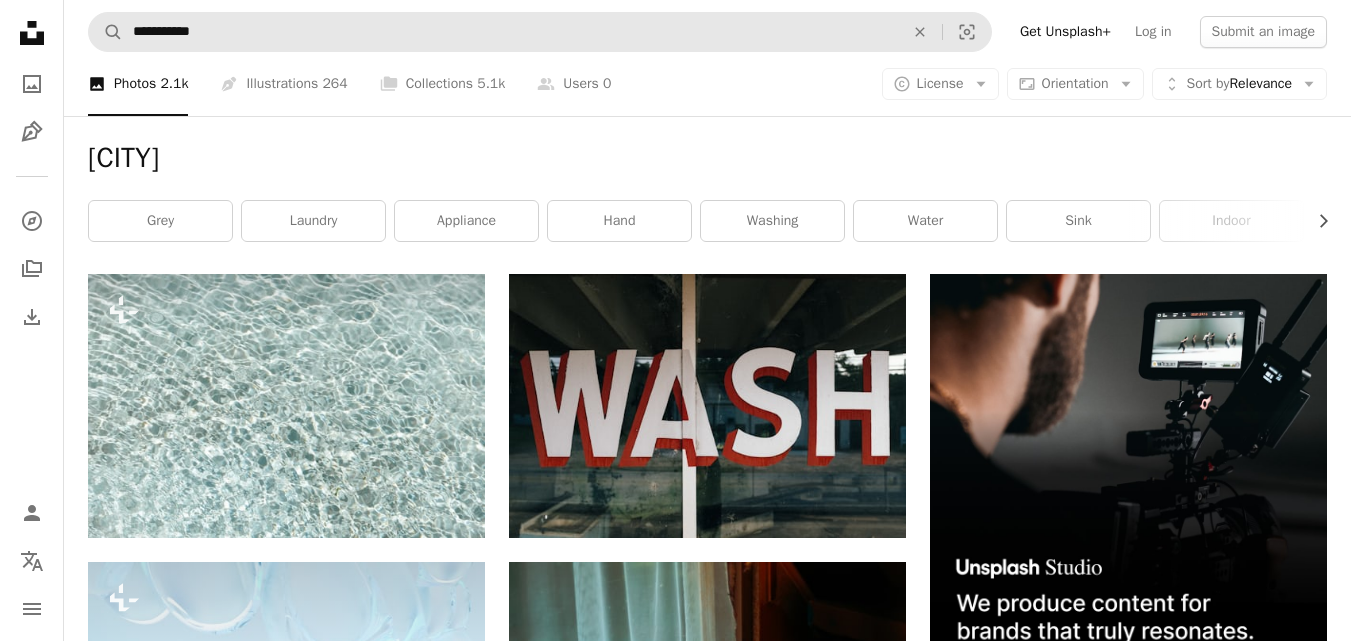 click on "**********" at bounding box center [540, 32] 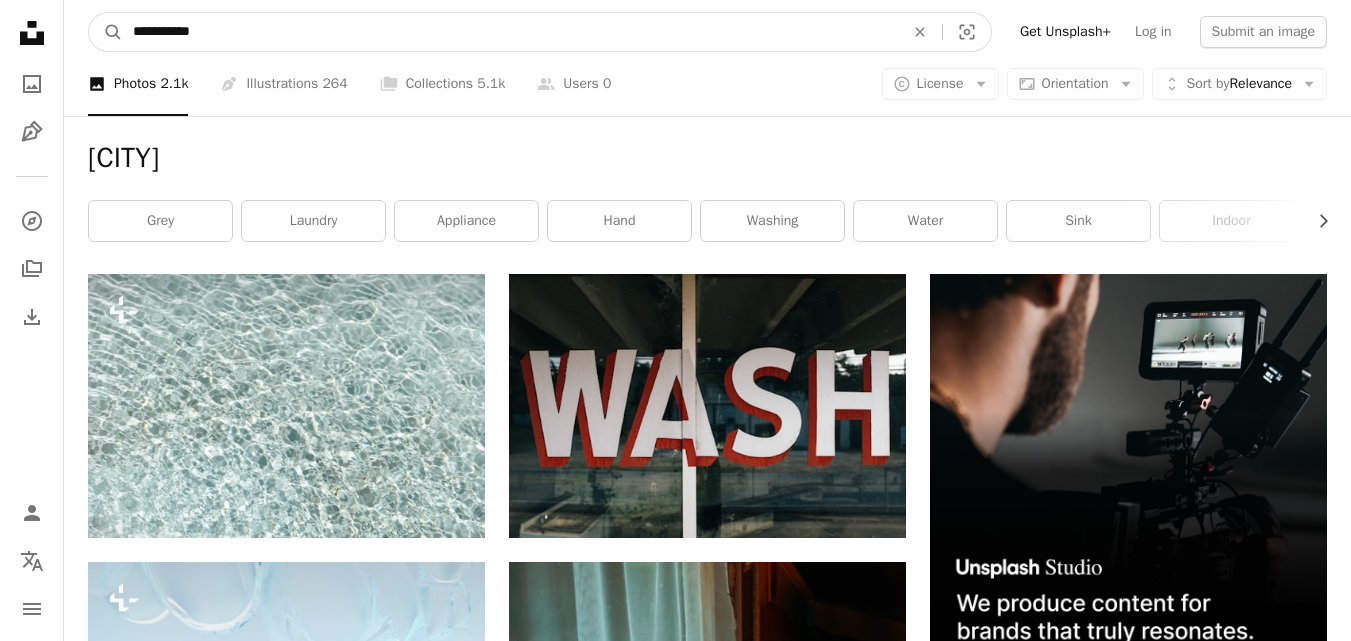 click on "**********" at bounding box center (510, 32) 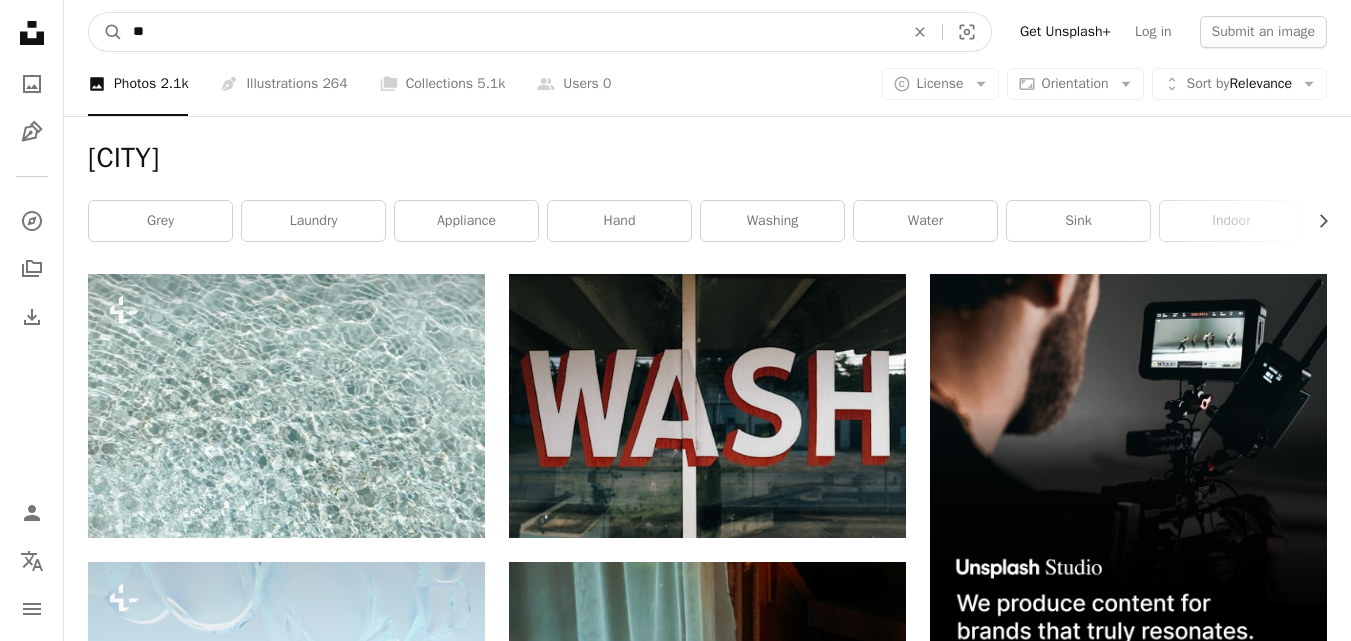 type on "*" 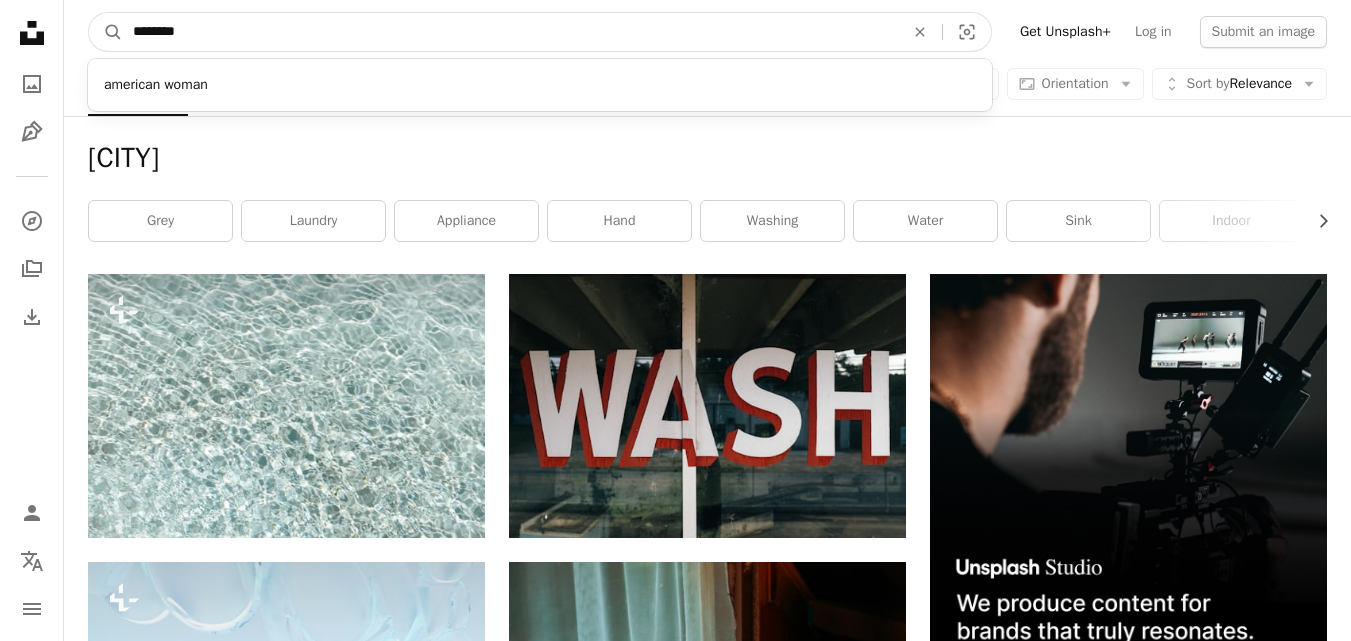 type on "********" 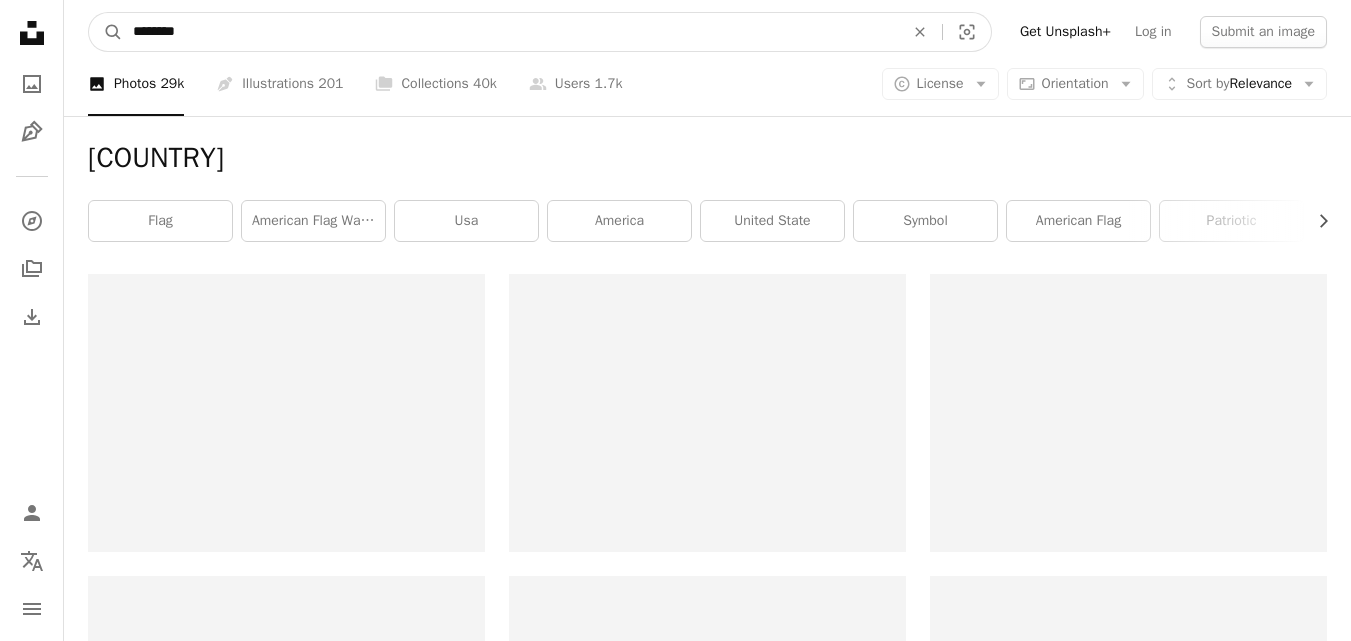 click on "********" at bounding box center (510, 32) 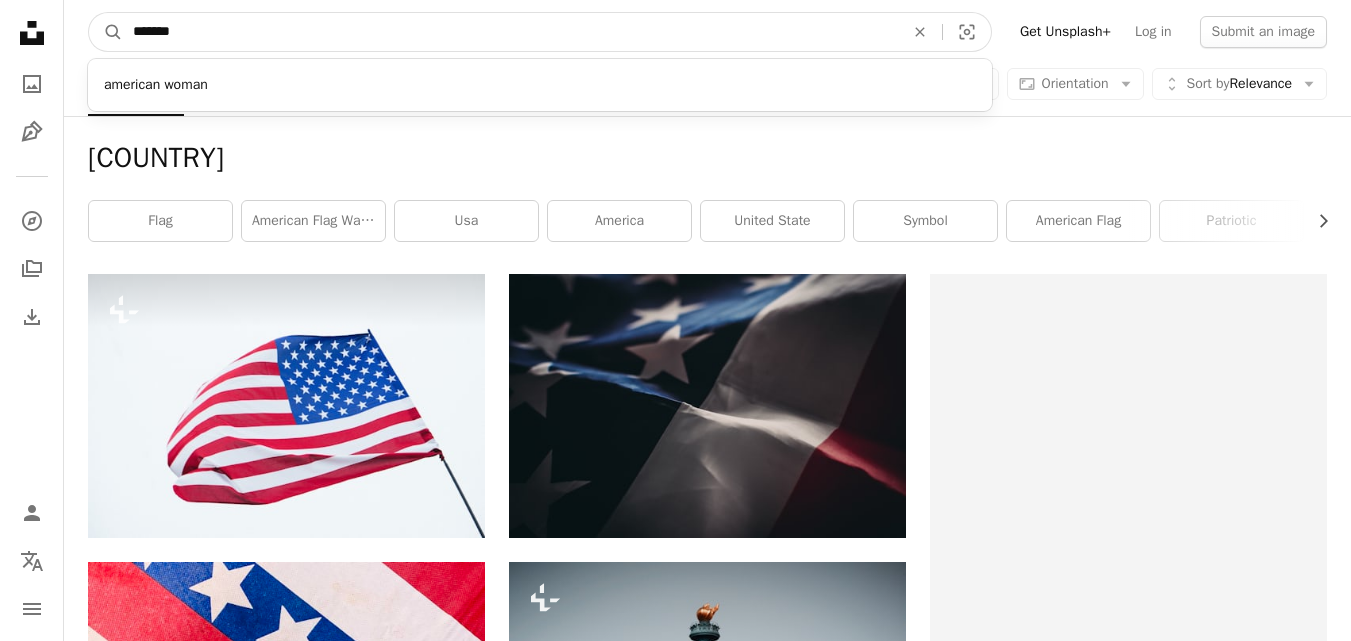 type on "*******" 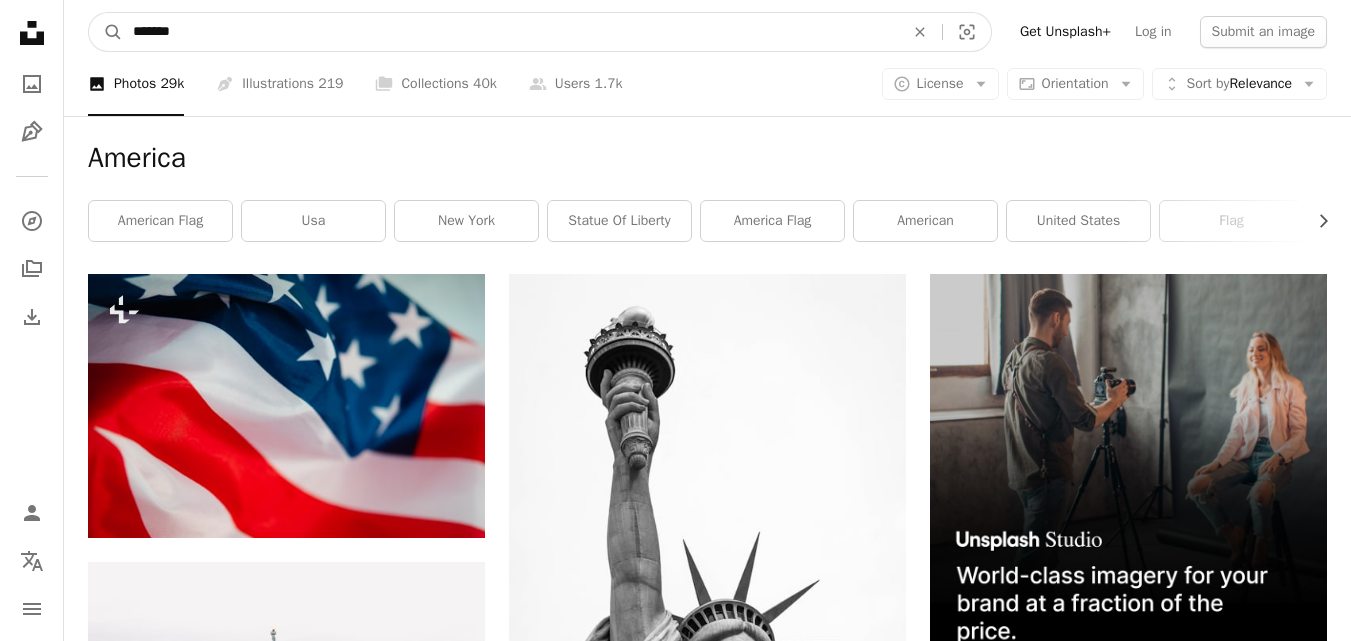 click on "*******" at bounding box center (510, 32) 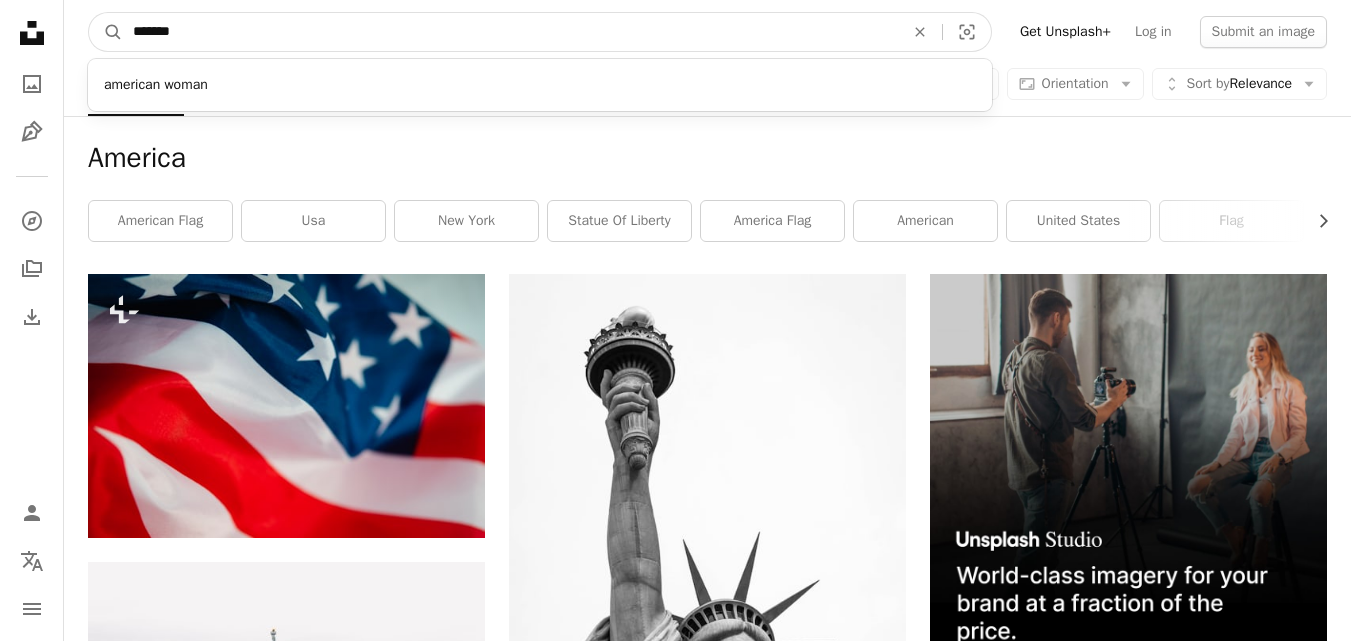 click on "*******" at bounding box center (510, 32) 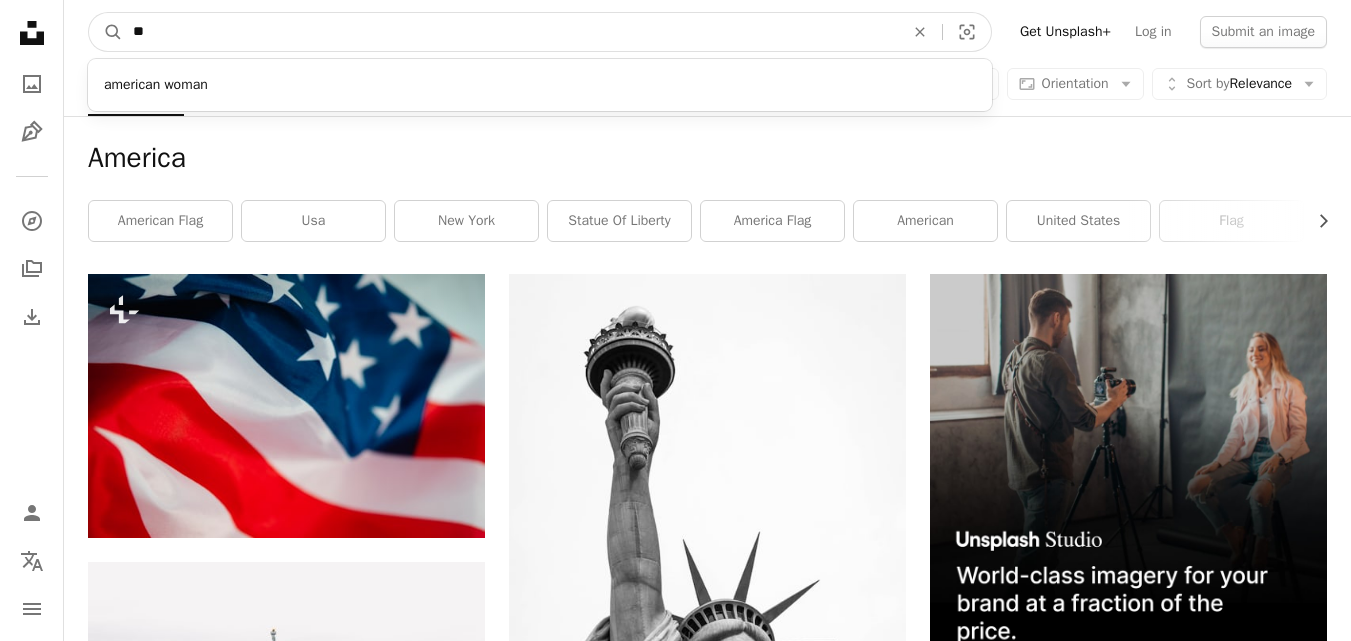 type on "*" 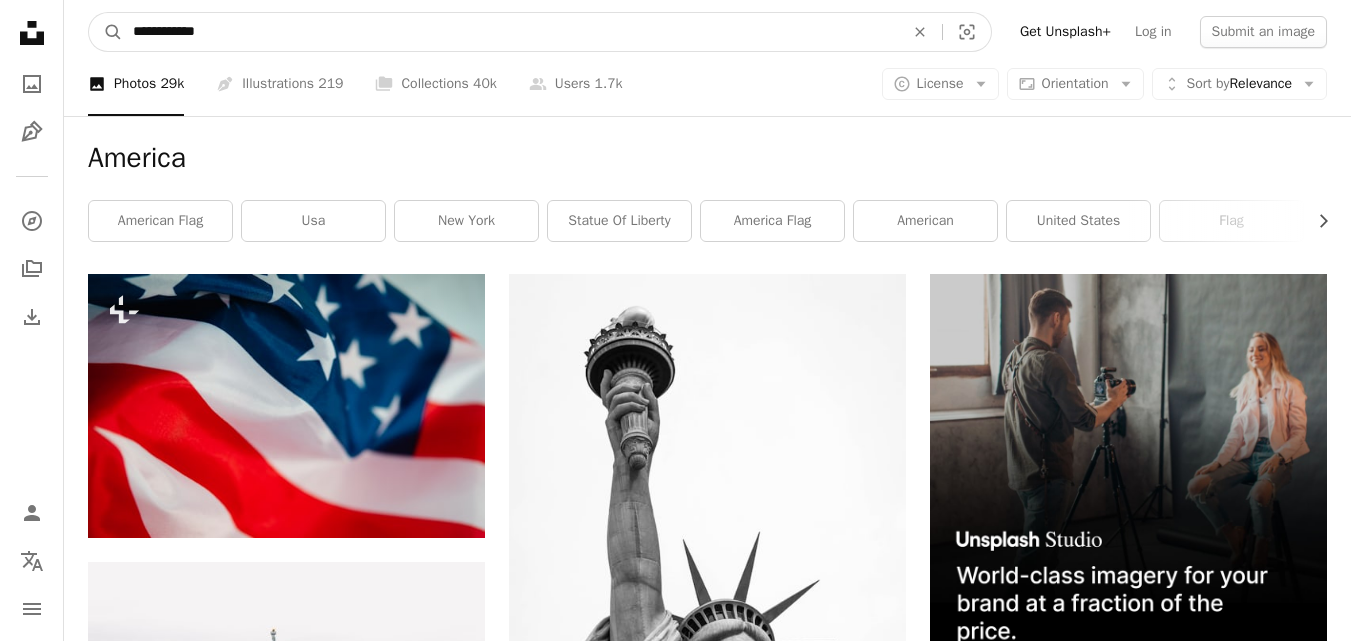 type on "**********" 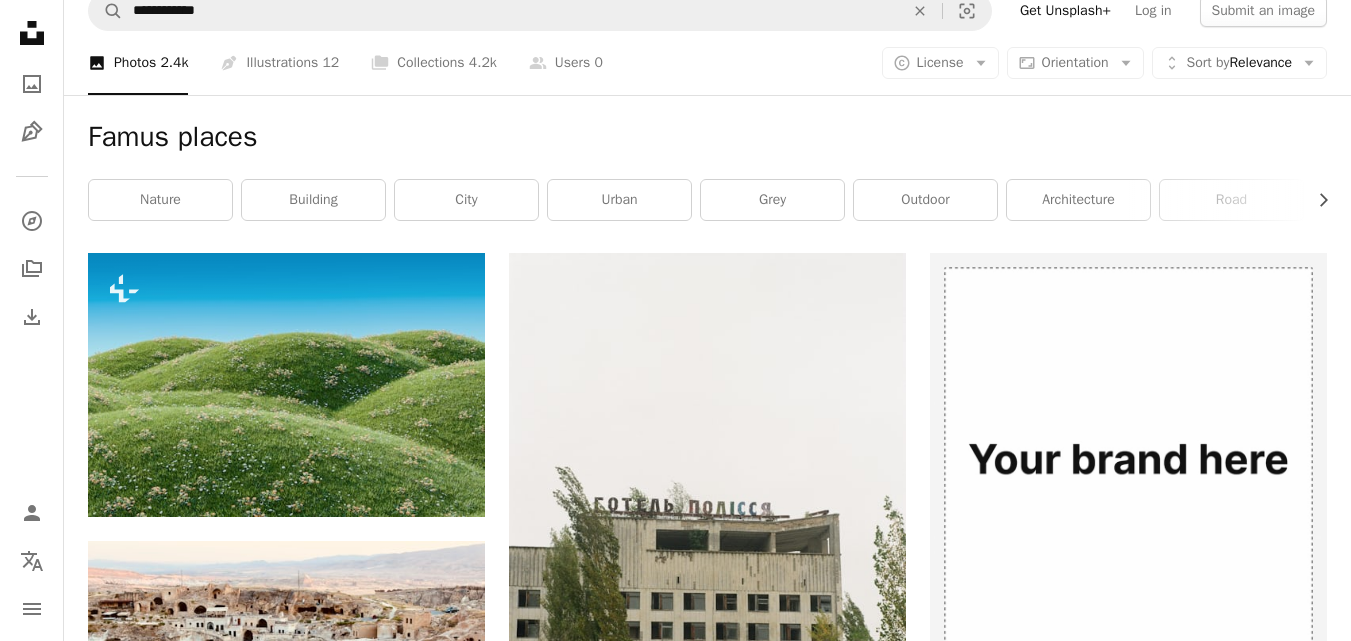 scroll, scrollTop: 0, scrollLeft: 0, axis: both 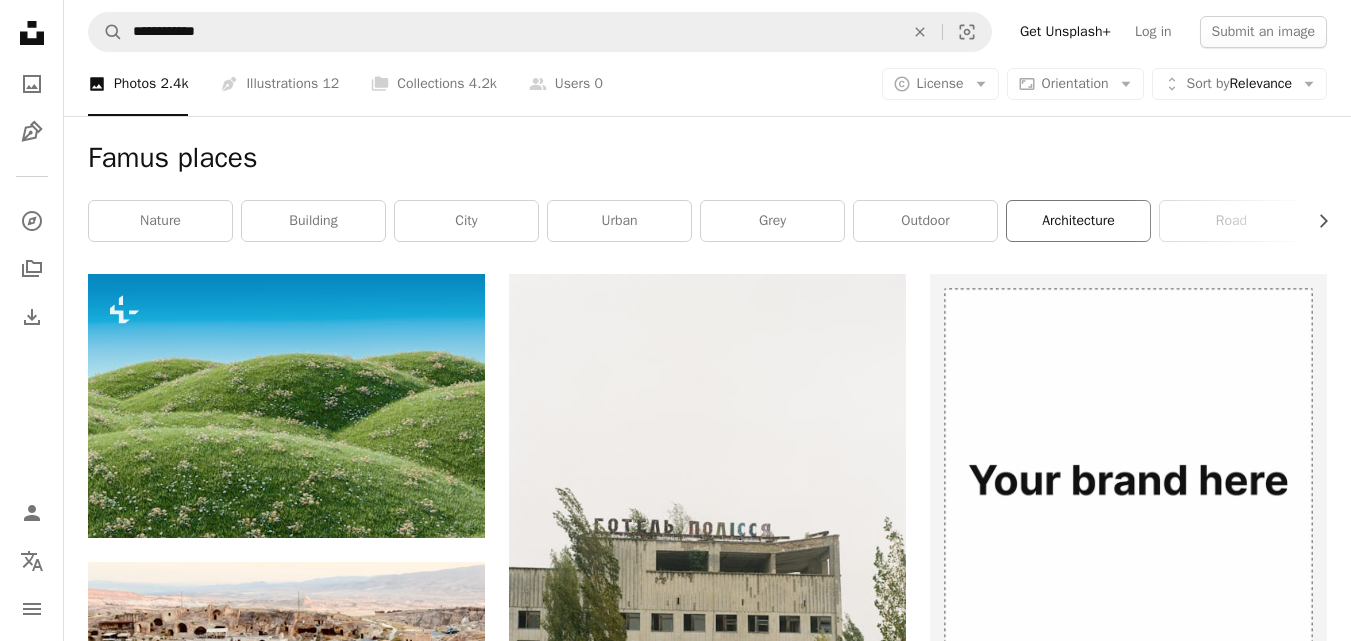 click on "architecture" at bounding box center (1078, 221) 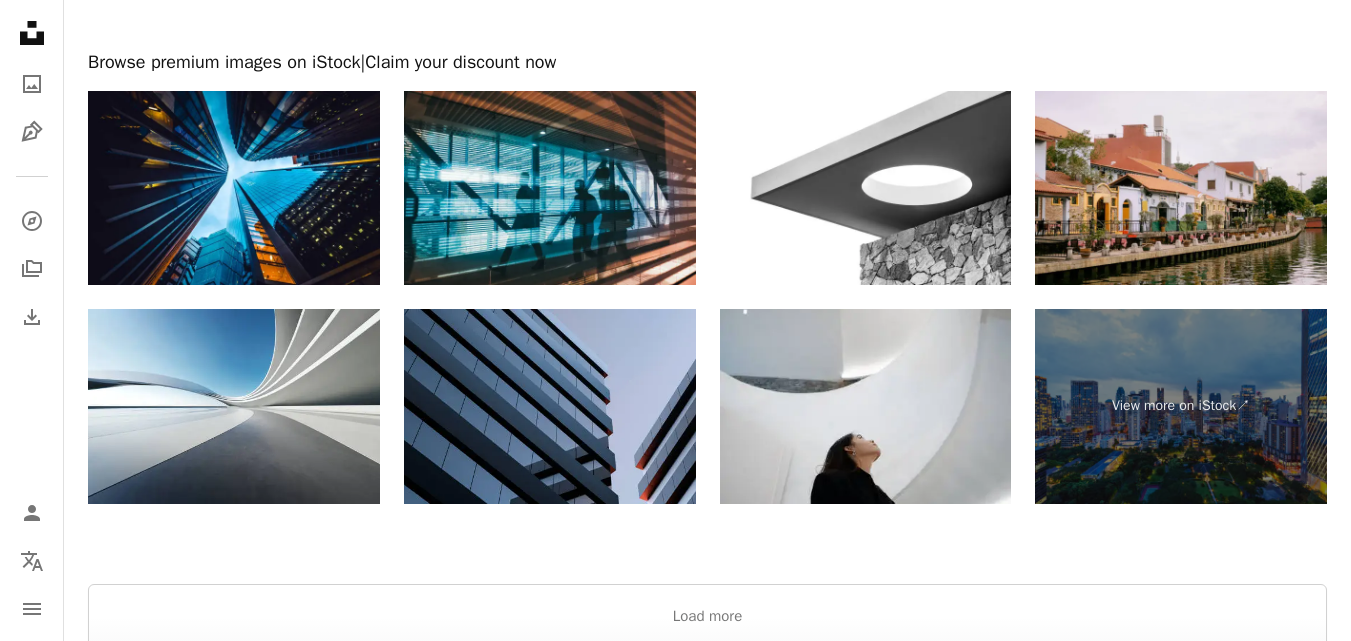 scroll, scrollTop: 3360, scrollLeft: 0, axis: vertical 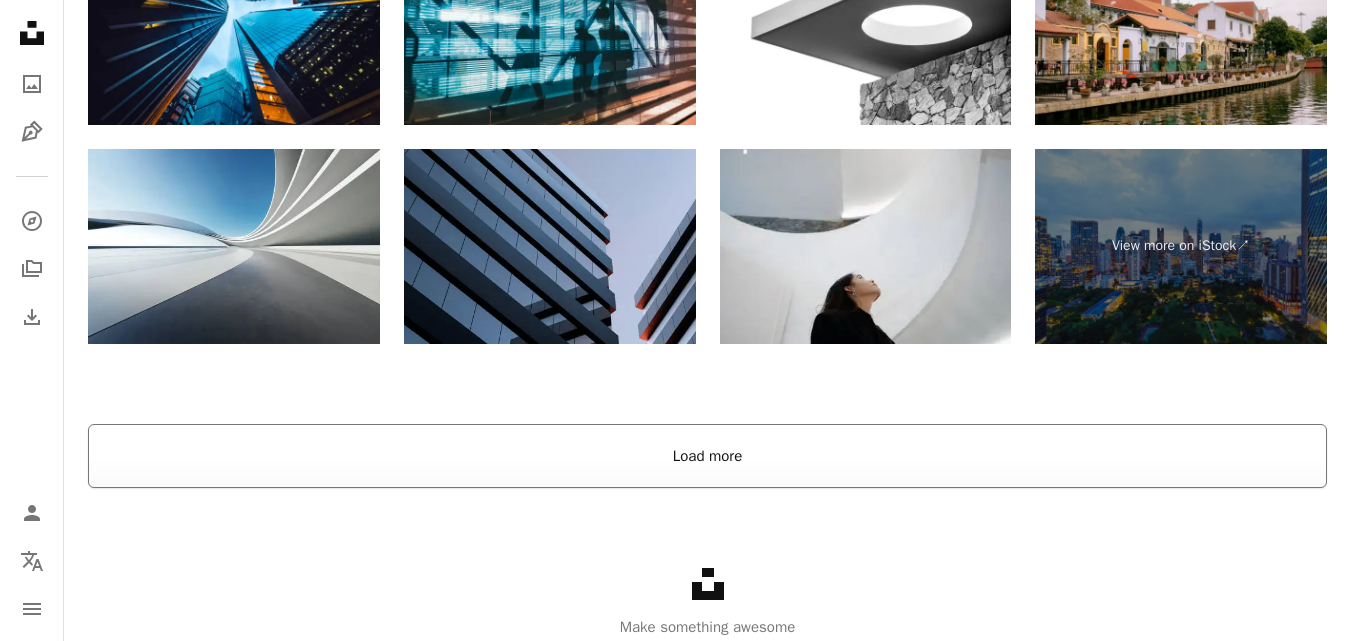 click on "Load more" at bounding box center (707, 456) 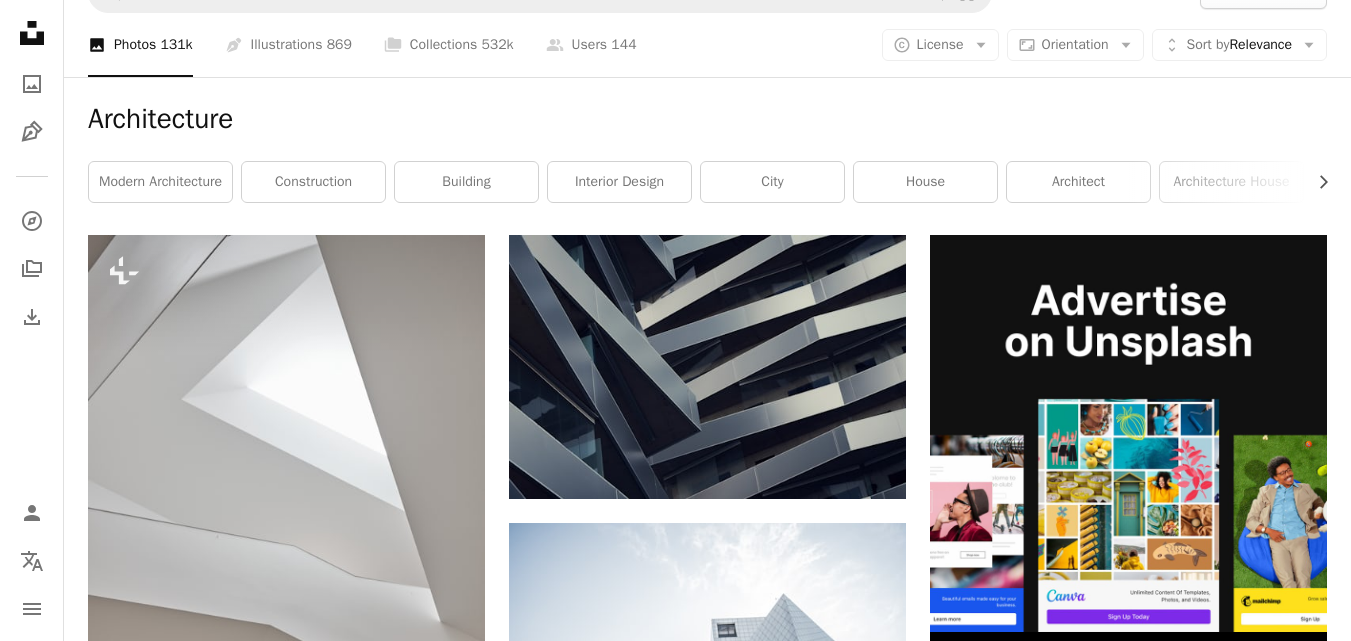 scroll, scrollTop: 0, scrollLeft: 0, axis: both 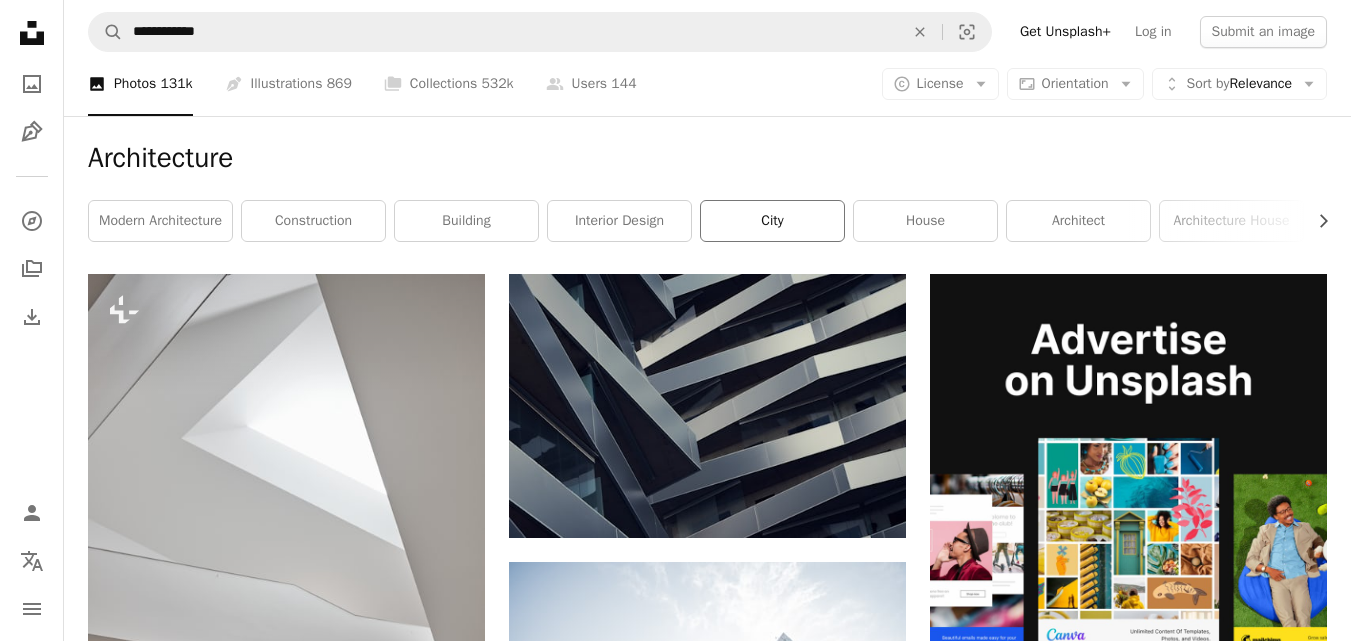 click on "city" at bounding box center (772, 221) 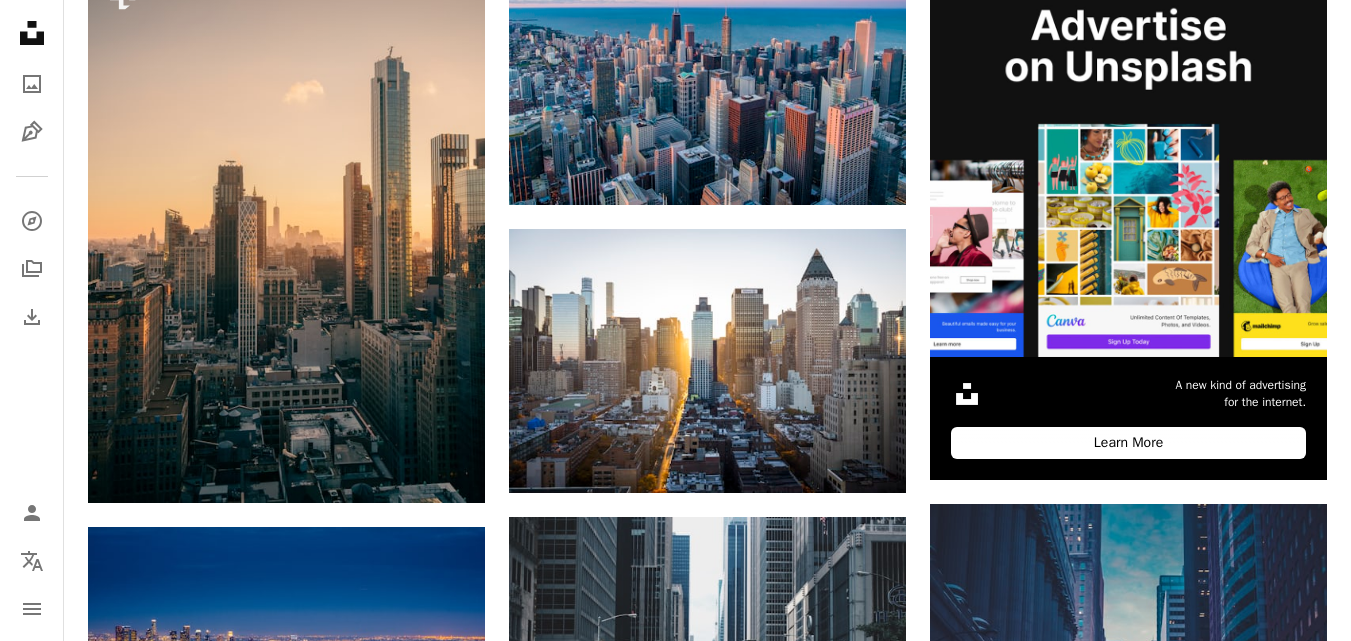 scroll, scrollTop: 349, scrollLeft: 0, axis: vertical 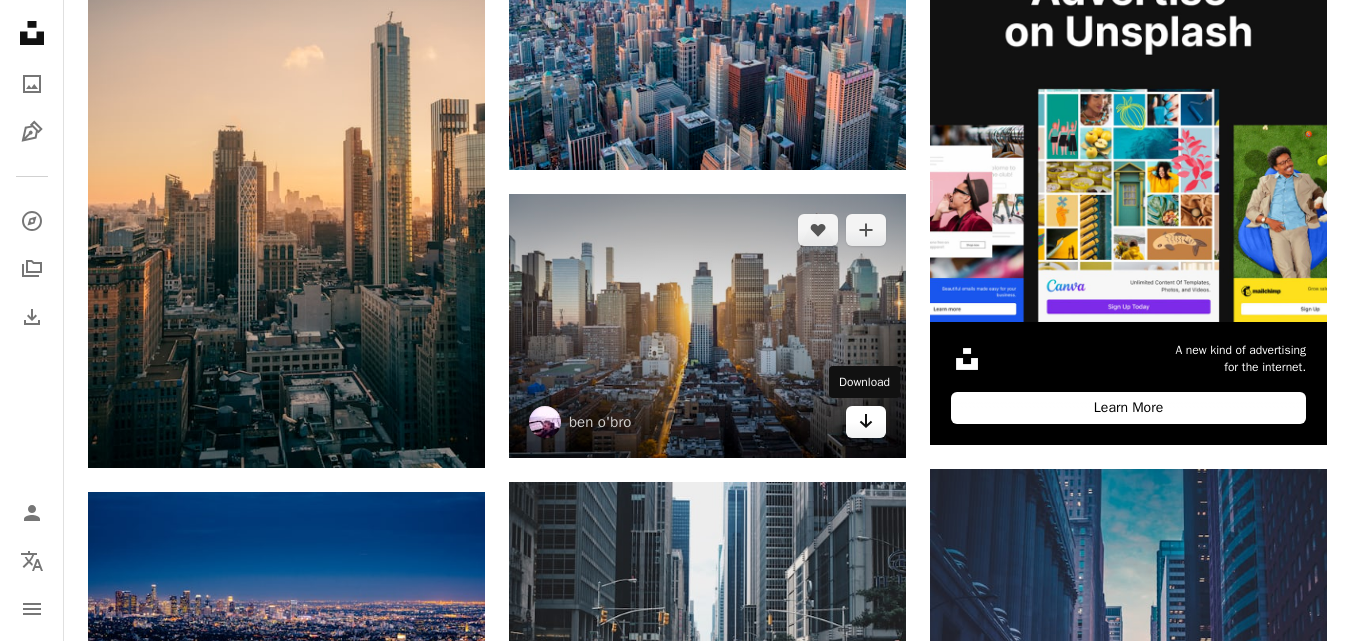 click on "Arrow pointing down" at bounding box center (866, 422) 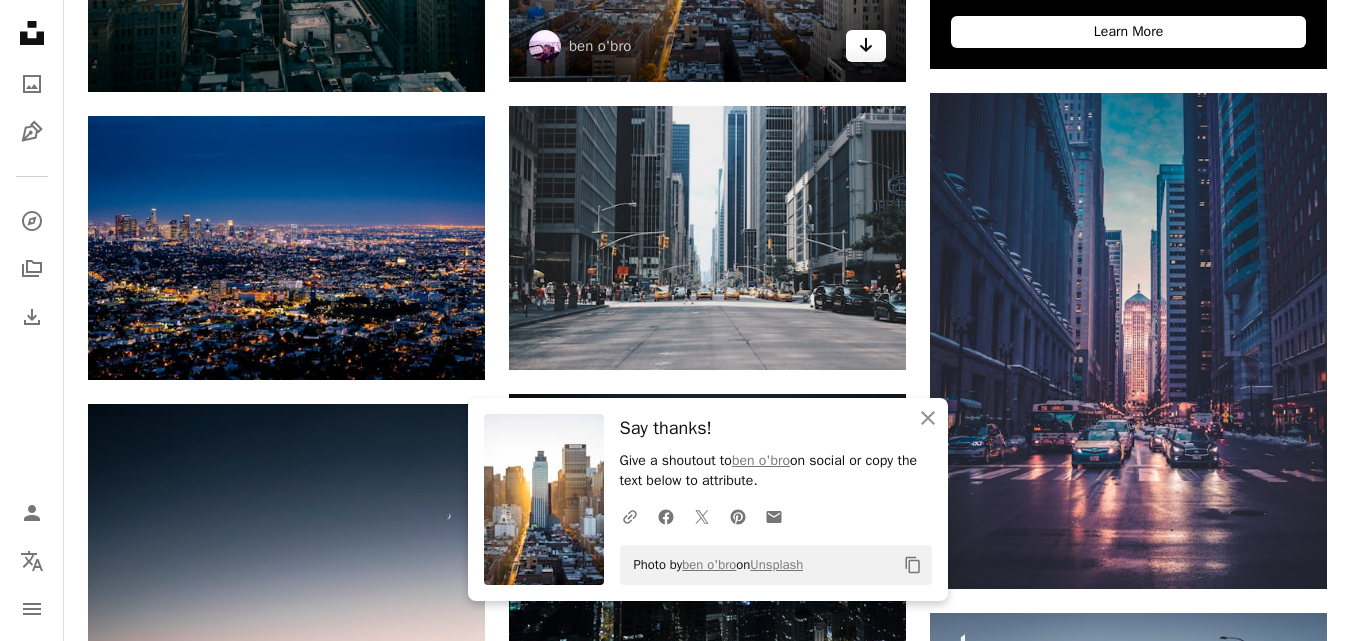 scroll, scrollTop: 728, scrollLeft: 0, axis: vertical 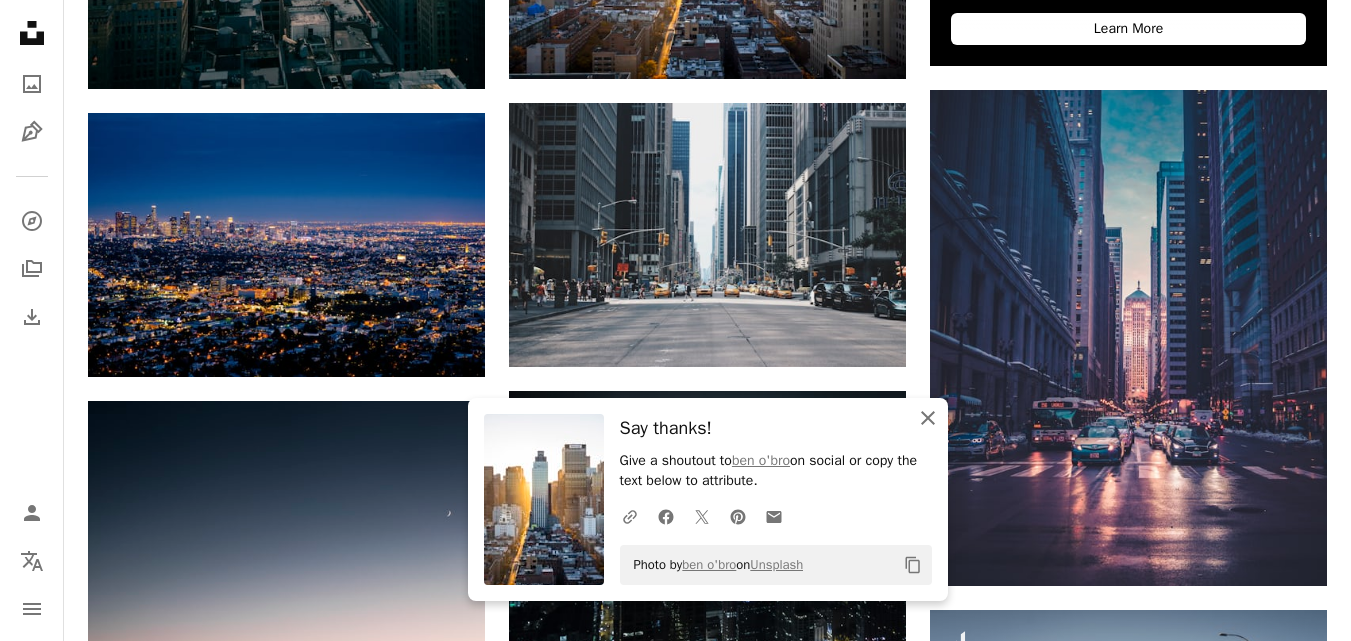 click on "An X shape" 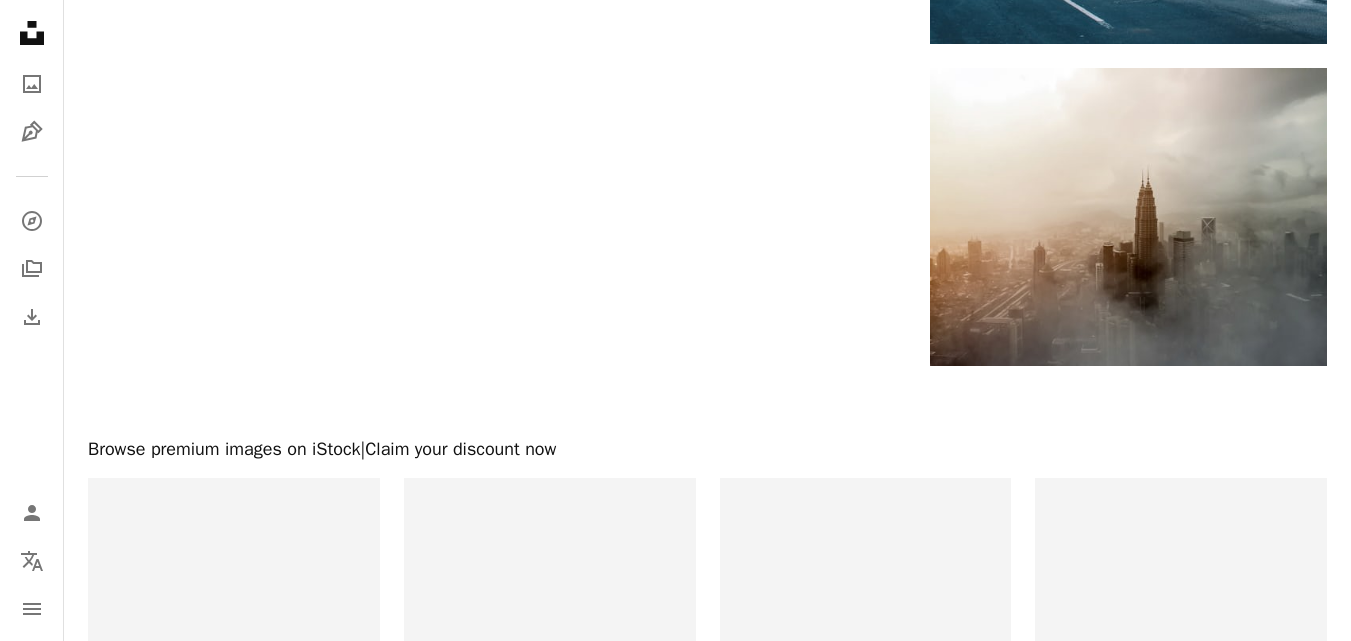 scroll, scrollTop: 2943, scrollLeft: 0, axis: vertical 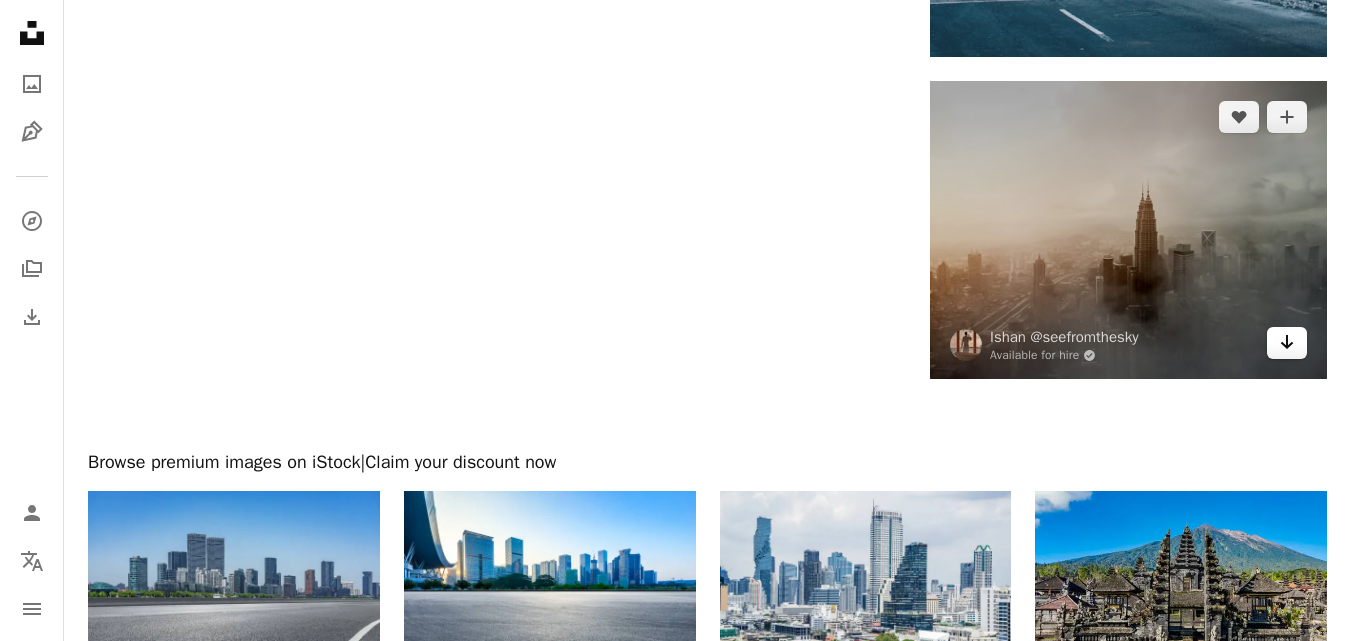 click on "Arrow pointing down" 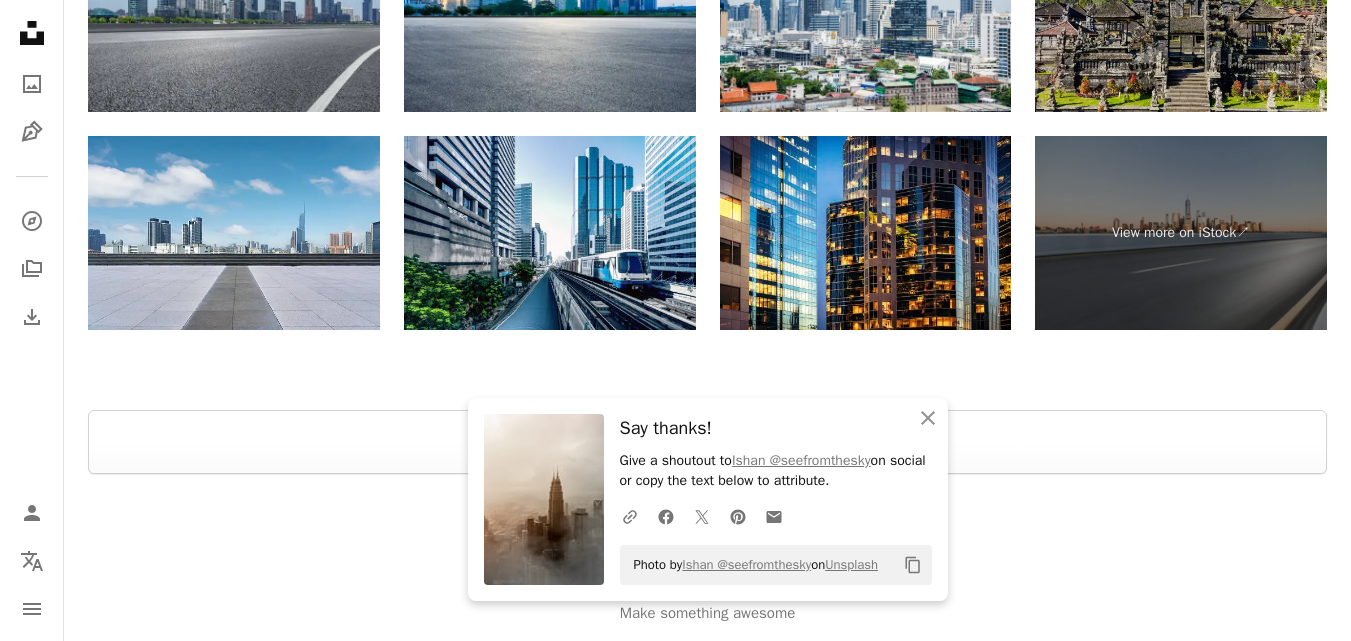 scroll, scrollTop: 3503, scrollLeft: 0, axis: vertical 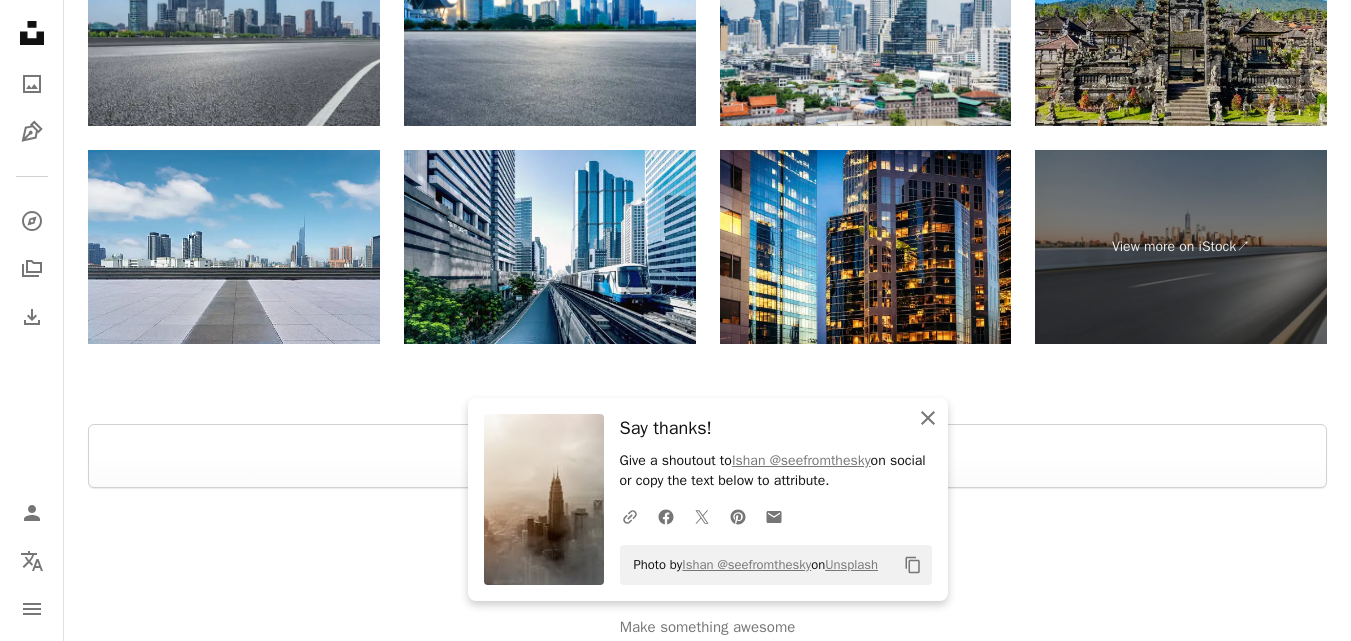 click on "An X shape" 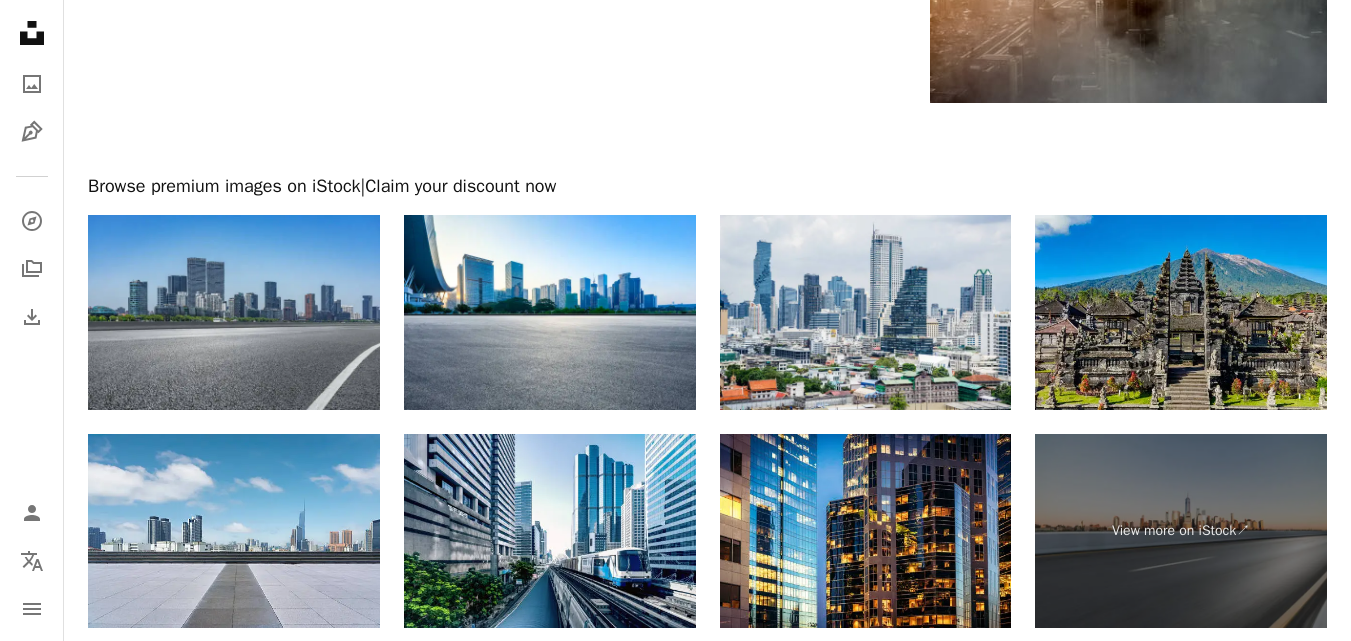 scroll, scrollTop: 3216, scrollLeft: 0, axis: vertical 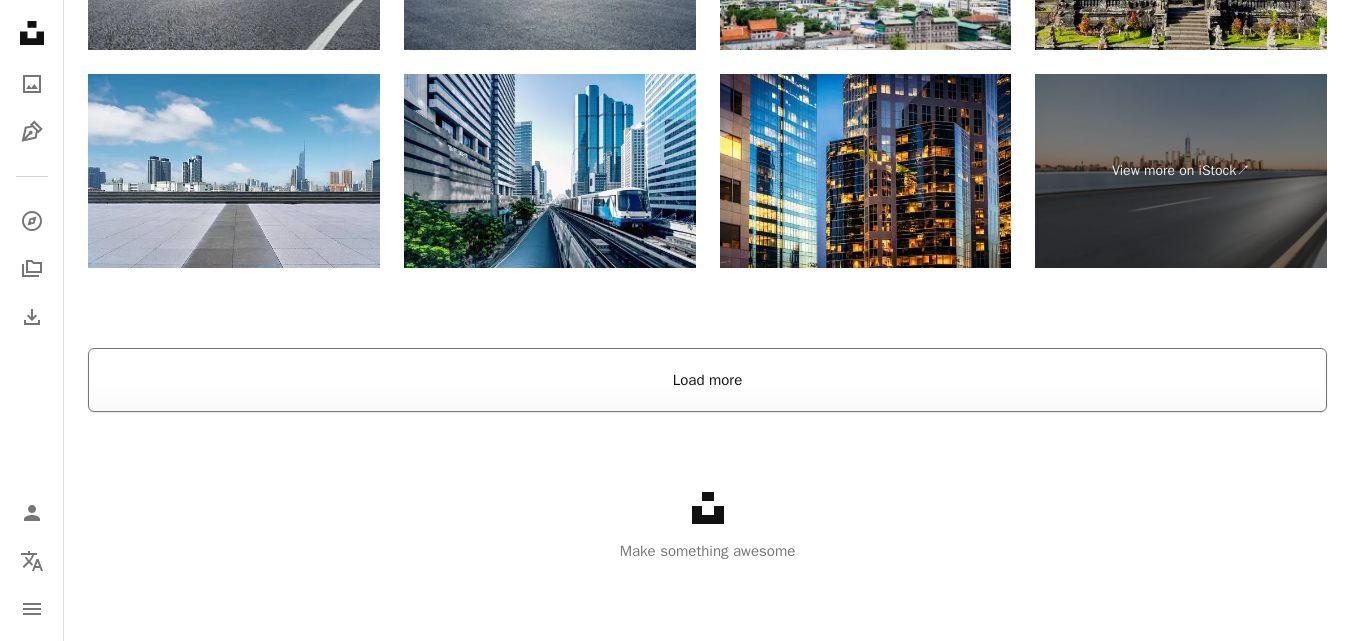 click on "Load more" at bounding box center (707, 380) 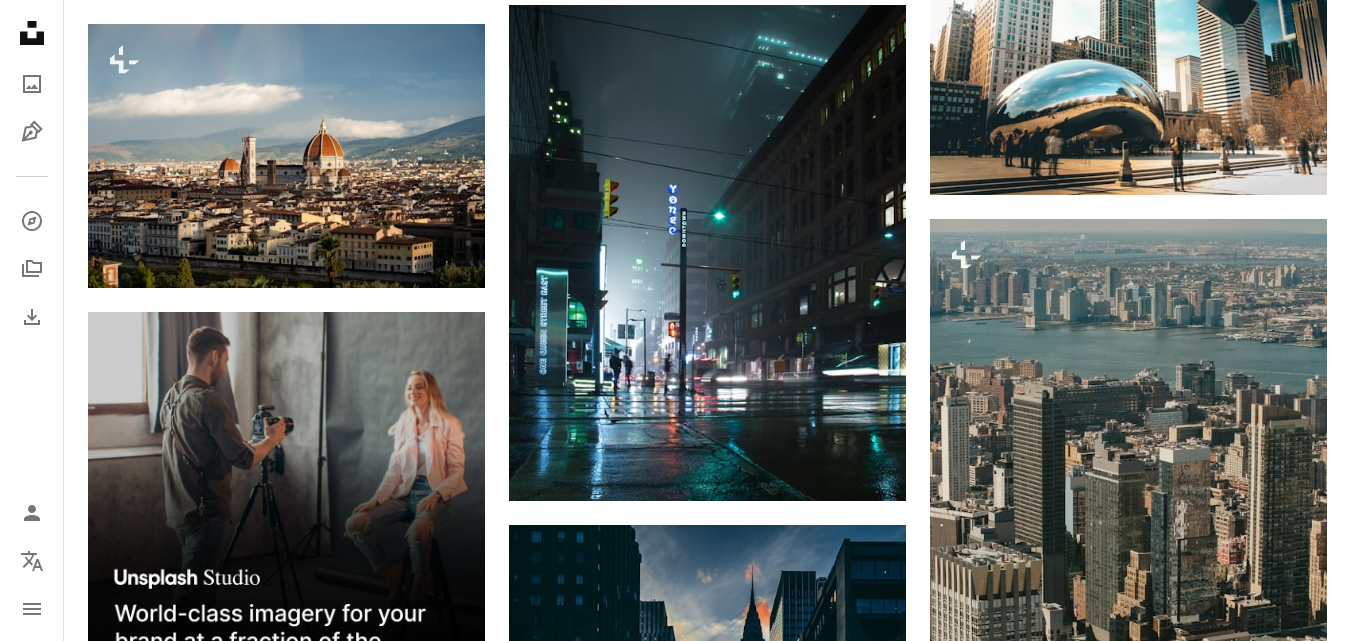 scroll, scrollTop: 3426, scrollLeft: 0, axis: vertical 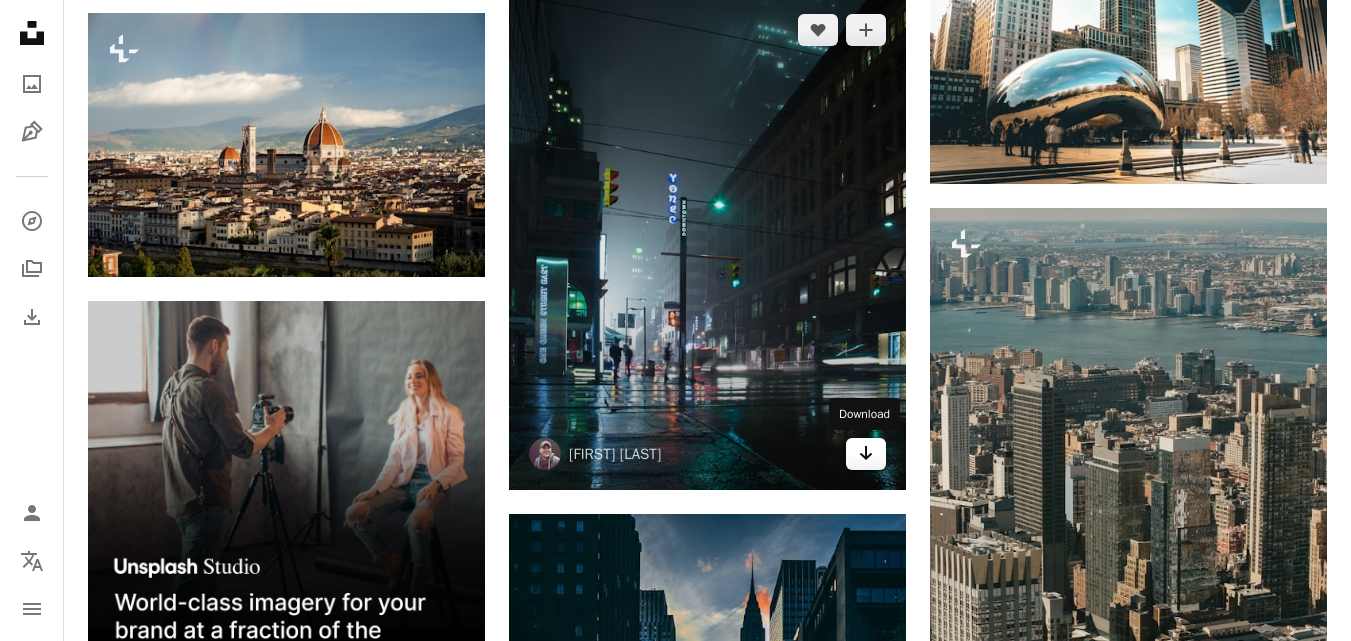click on "Arrow pointing down" at bounding box center [866, 454] 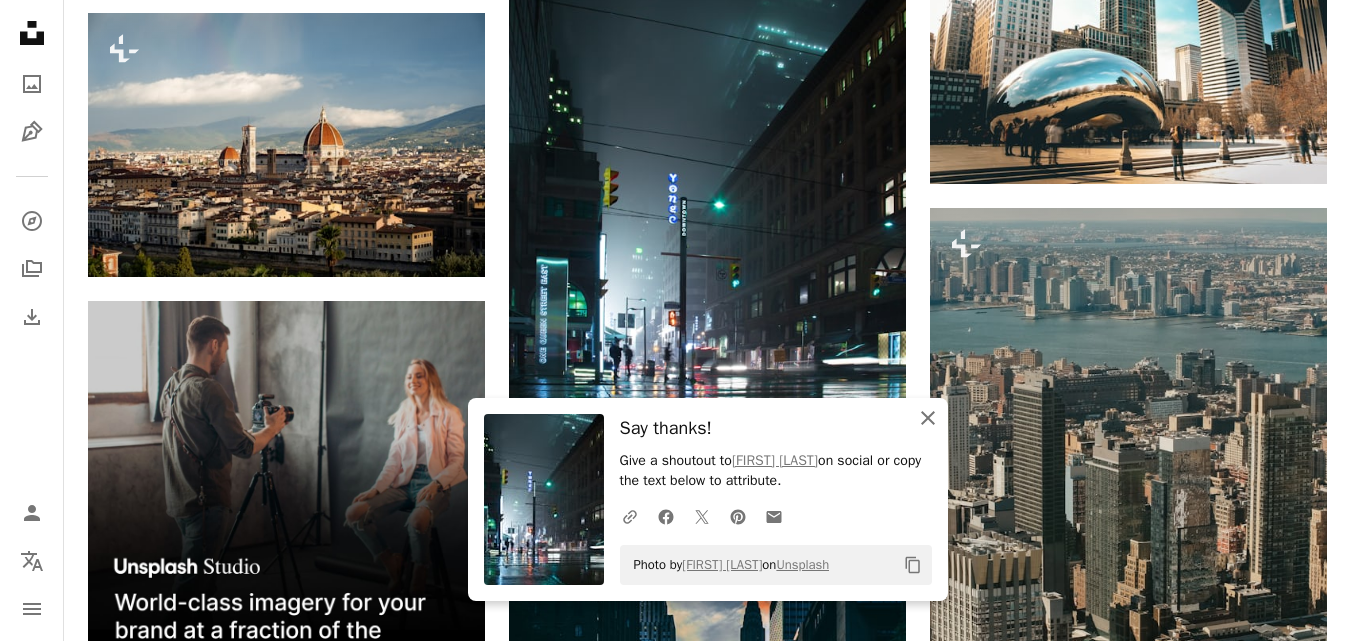click 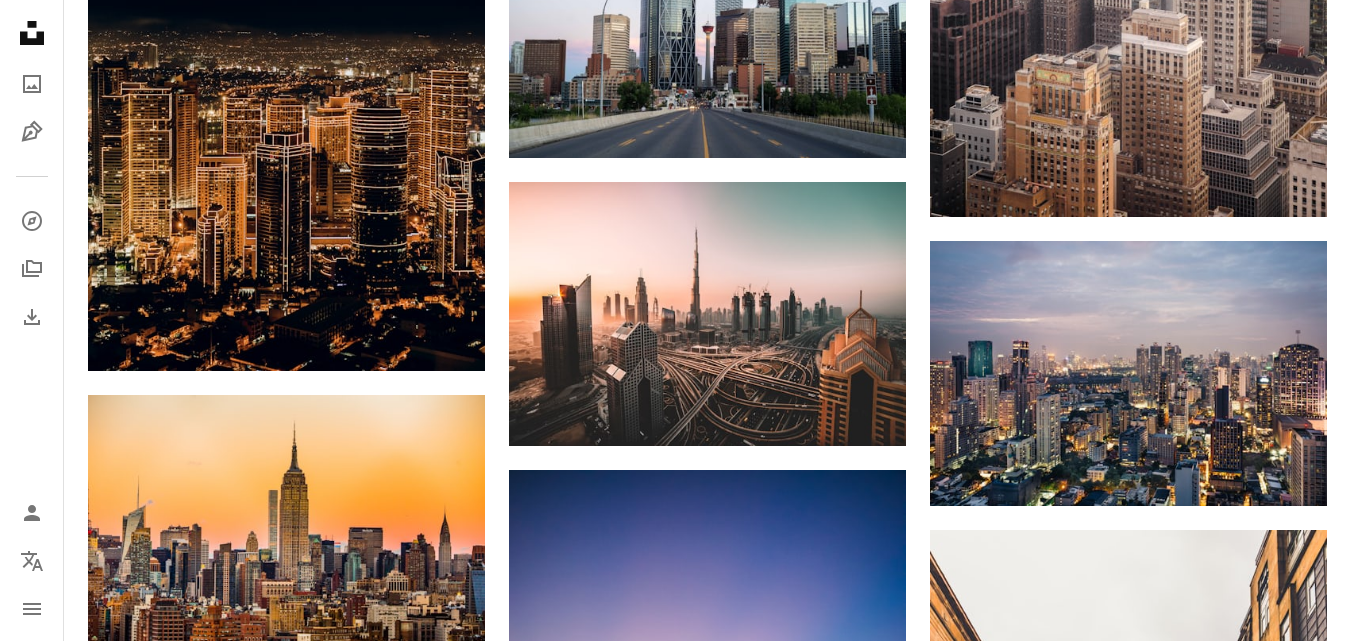 scroll, scrollTop: 5397, scrollLeft: 0, axis: vertical 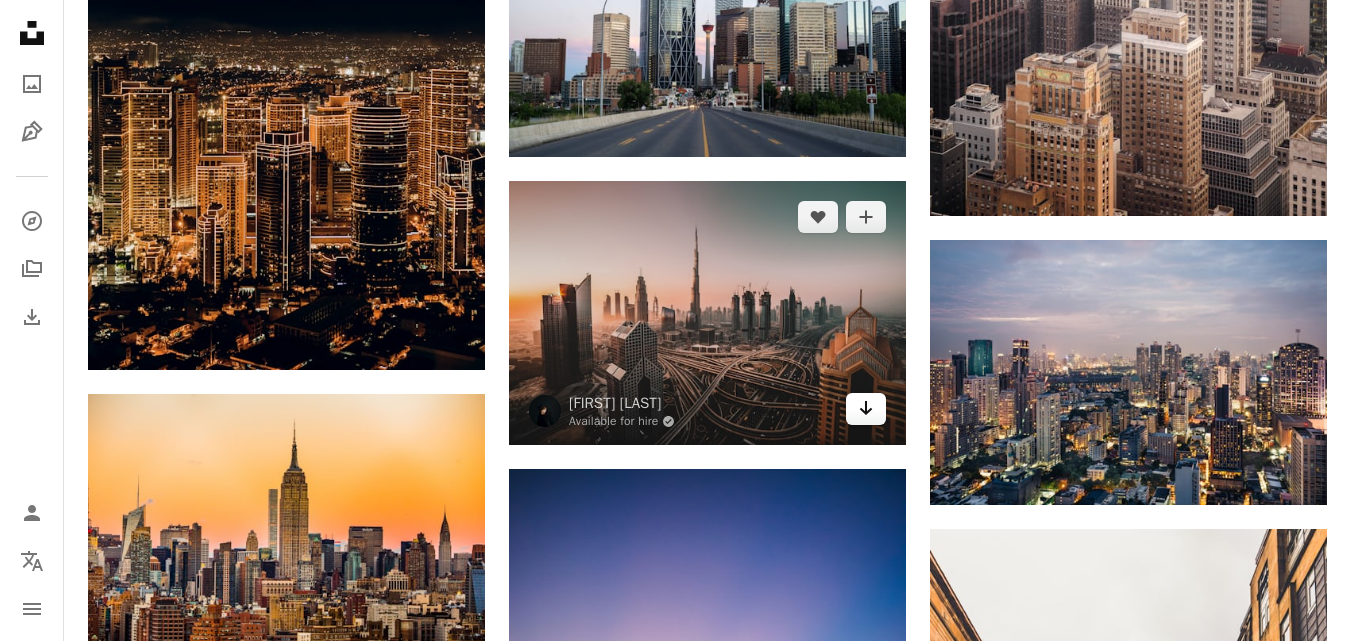 click on "Arrow pointing down" at bounding box center (866, 409) 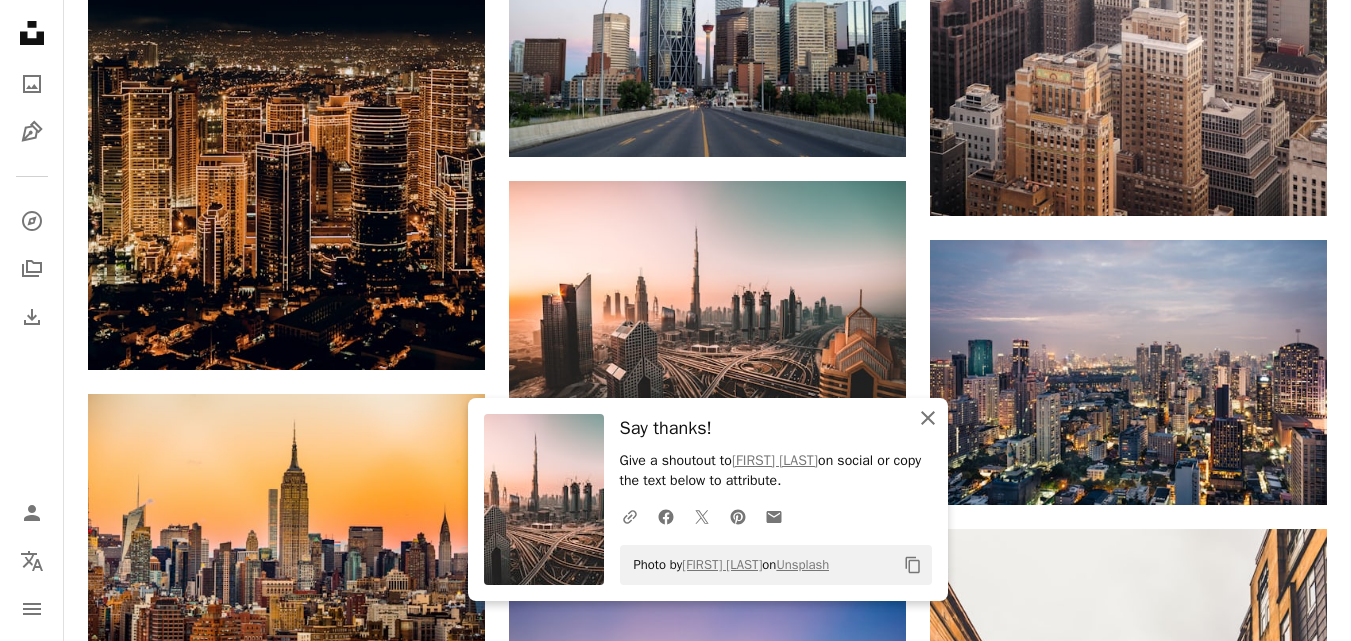 click on "An X shape" 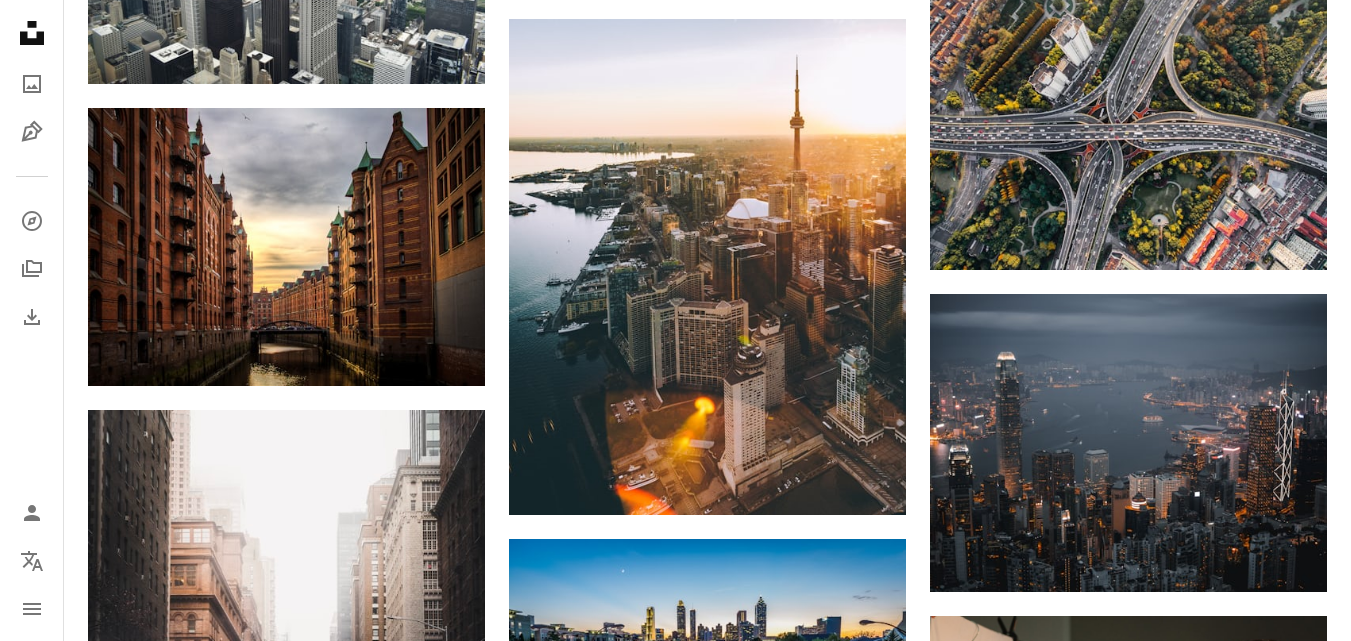 scroll, scrollTop: 7188, scrollLeft: 0, axis: vertical 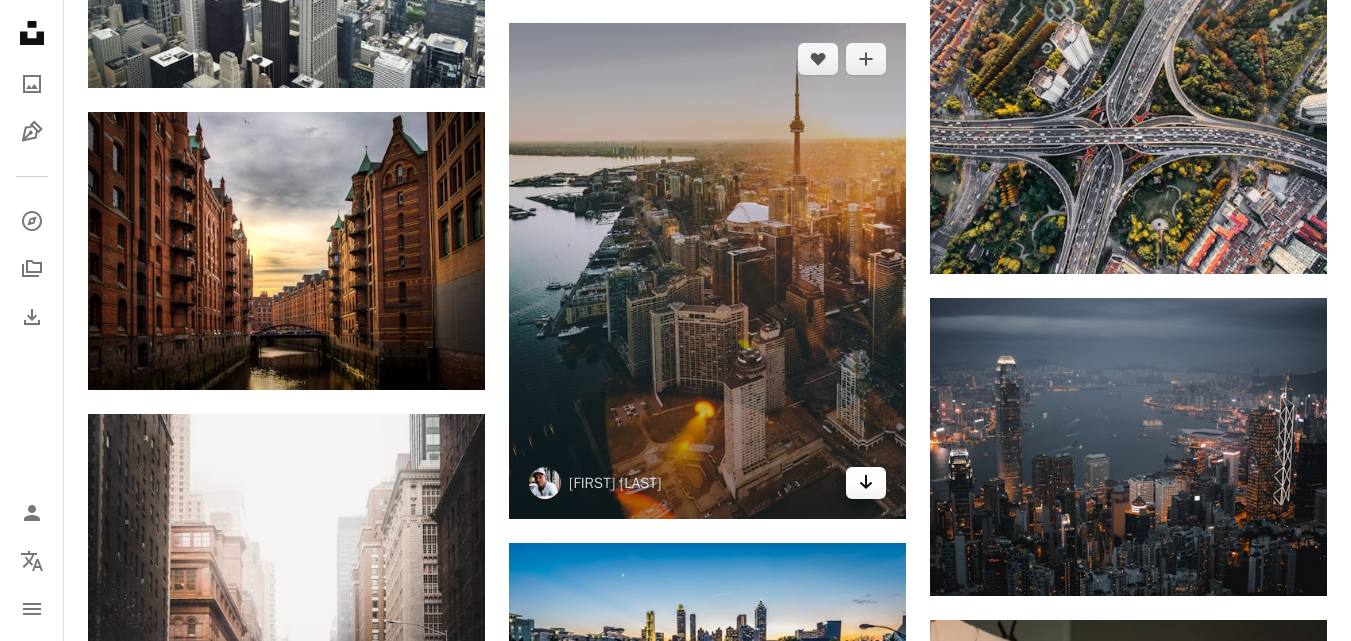 click on "Arrow pointing down" at bounding box center (866, 483) 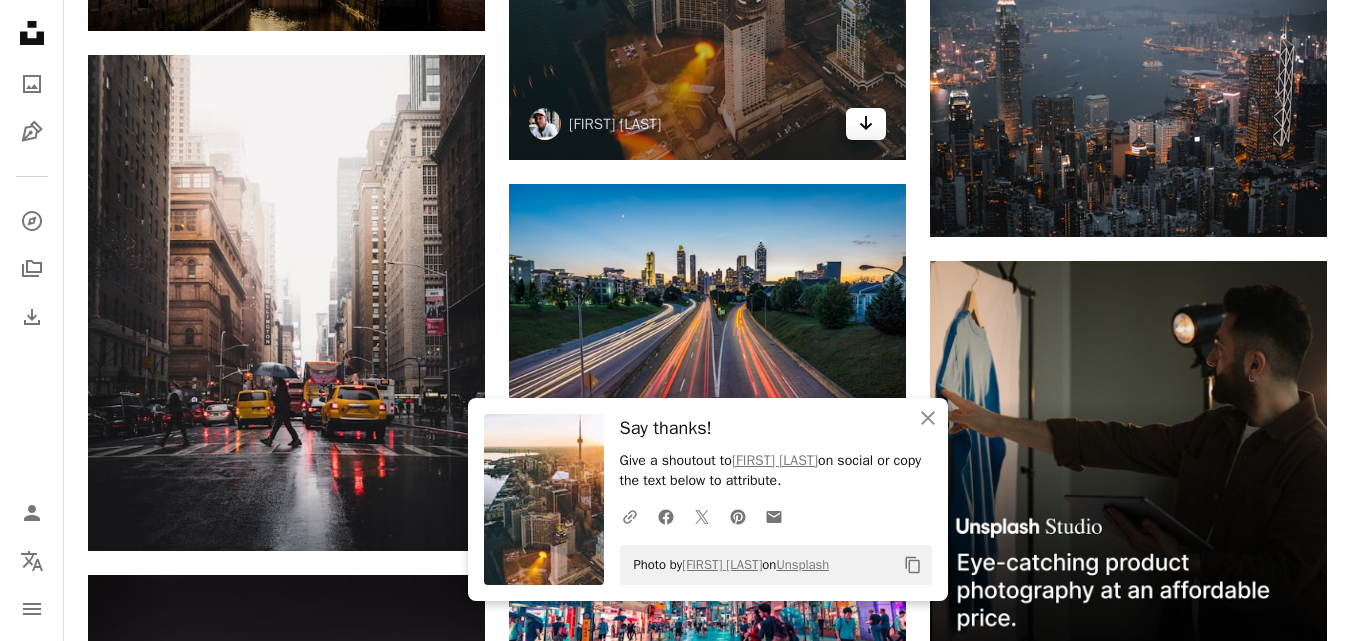 scroll, scrollTop: 7560, scrollLeft: 0, axis: vertical 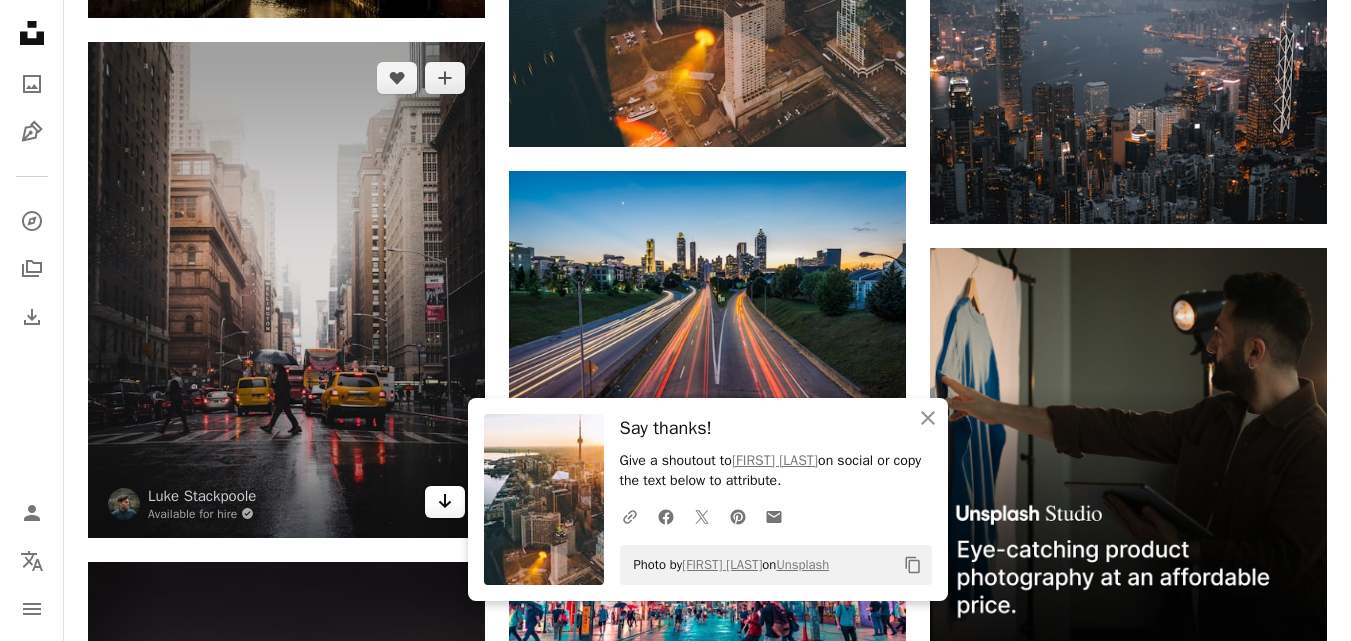 click 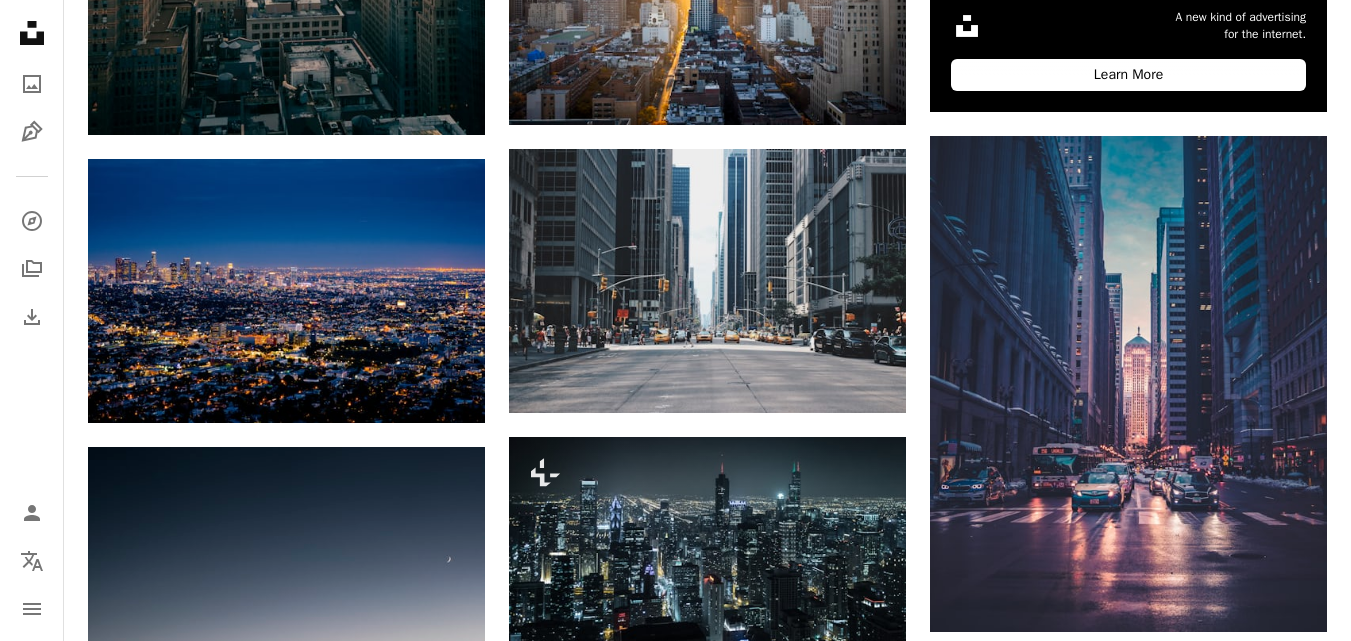 scroll, scrollTop: 0, scrollLeft: 0, axis: both 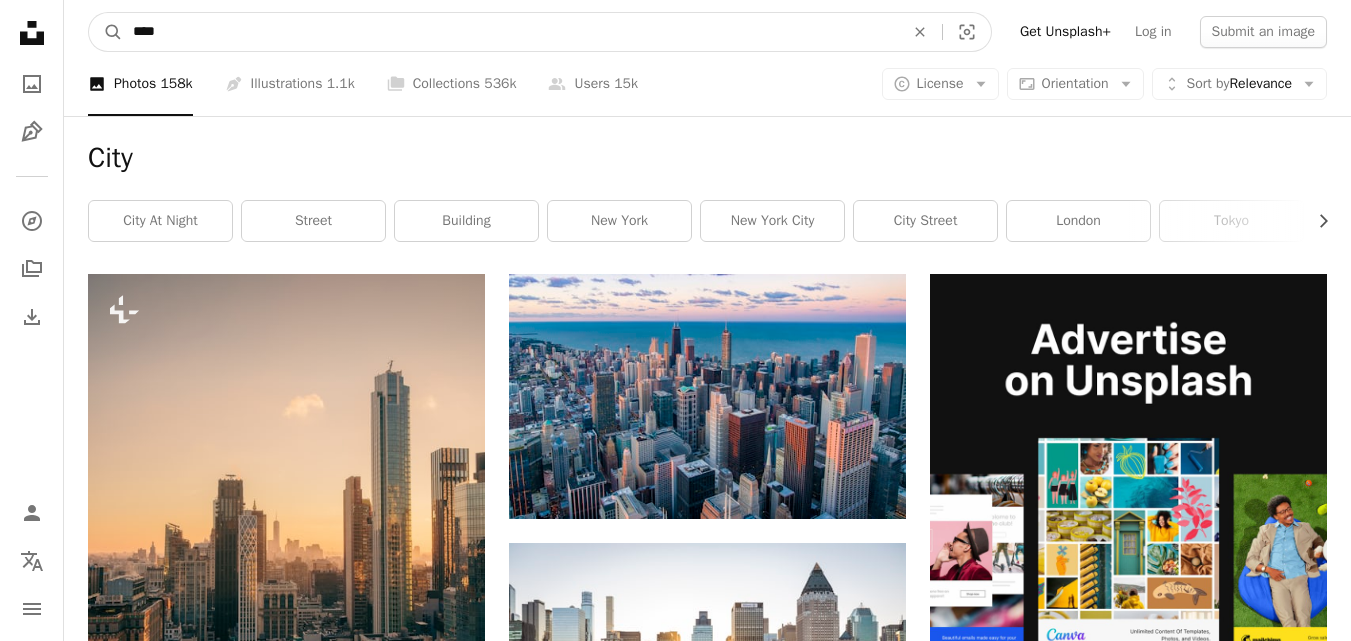 click on "****" at bounding box center (510, 32) 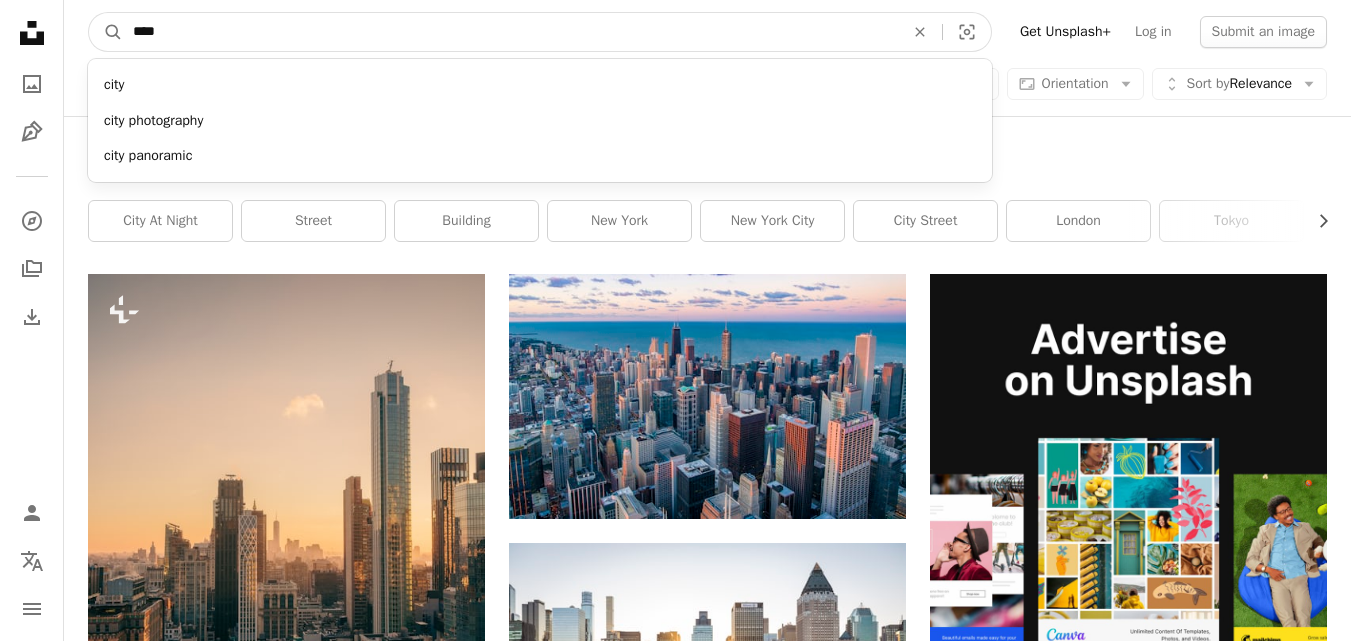 click on "****" at bounding box center (510, 32) 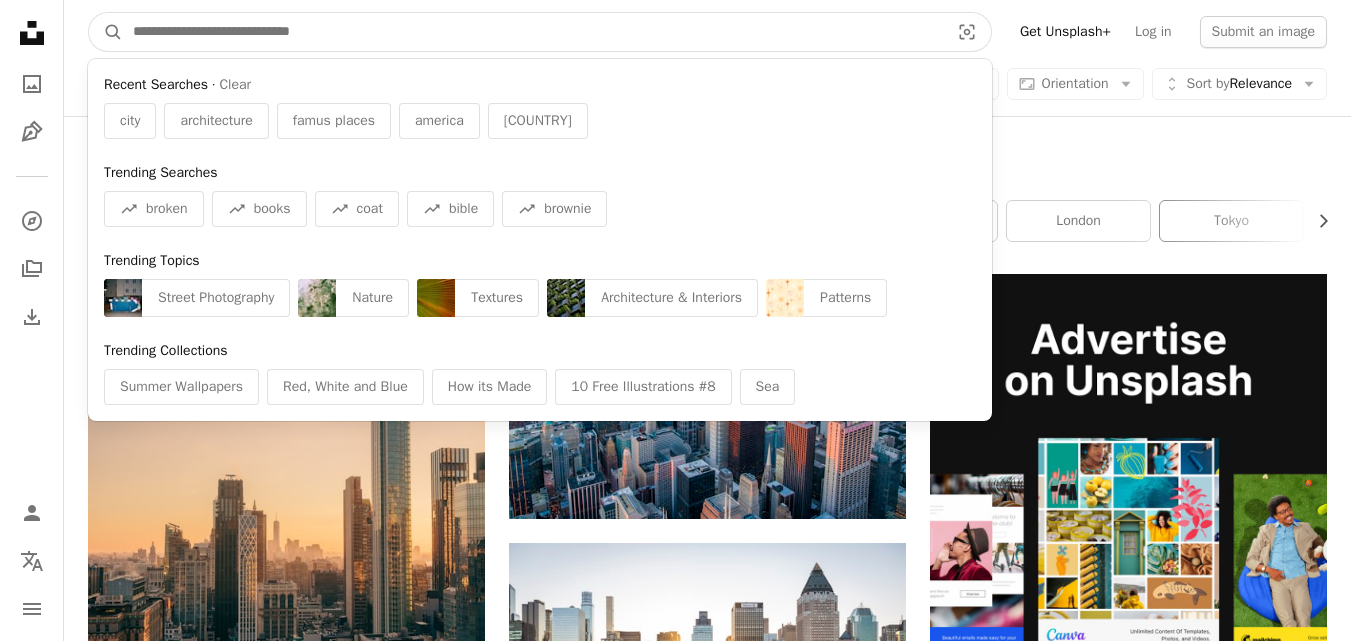 type 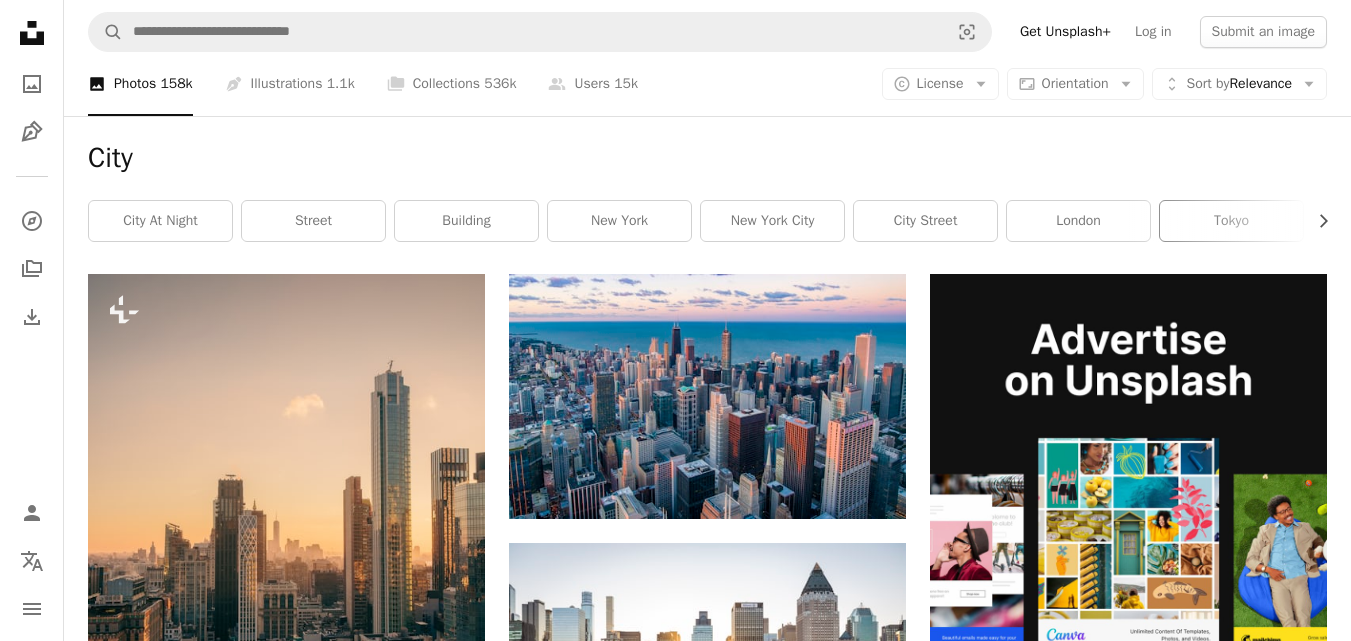 click on "tokyo" at bounding box center [1231, 221] 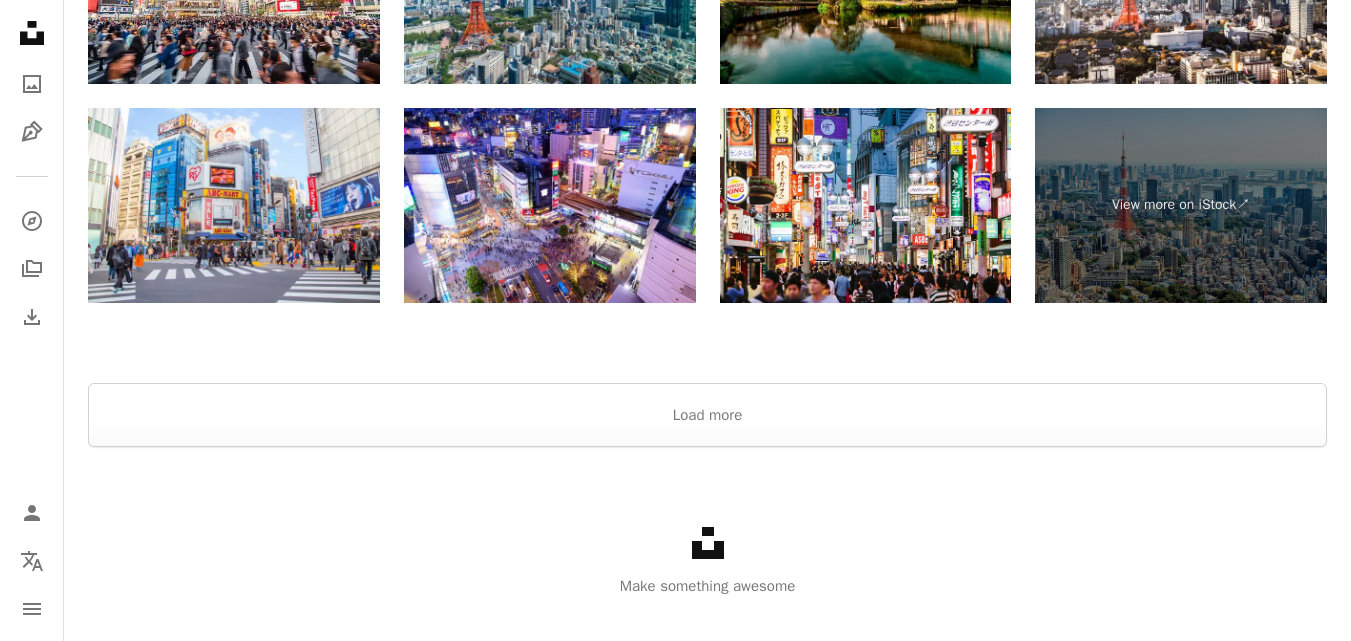scroll, scrollTop: 3846, scrollLeft: 0, axis: vertical 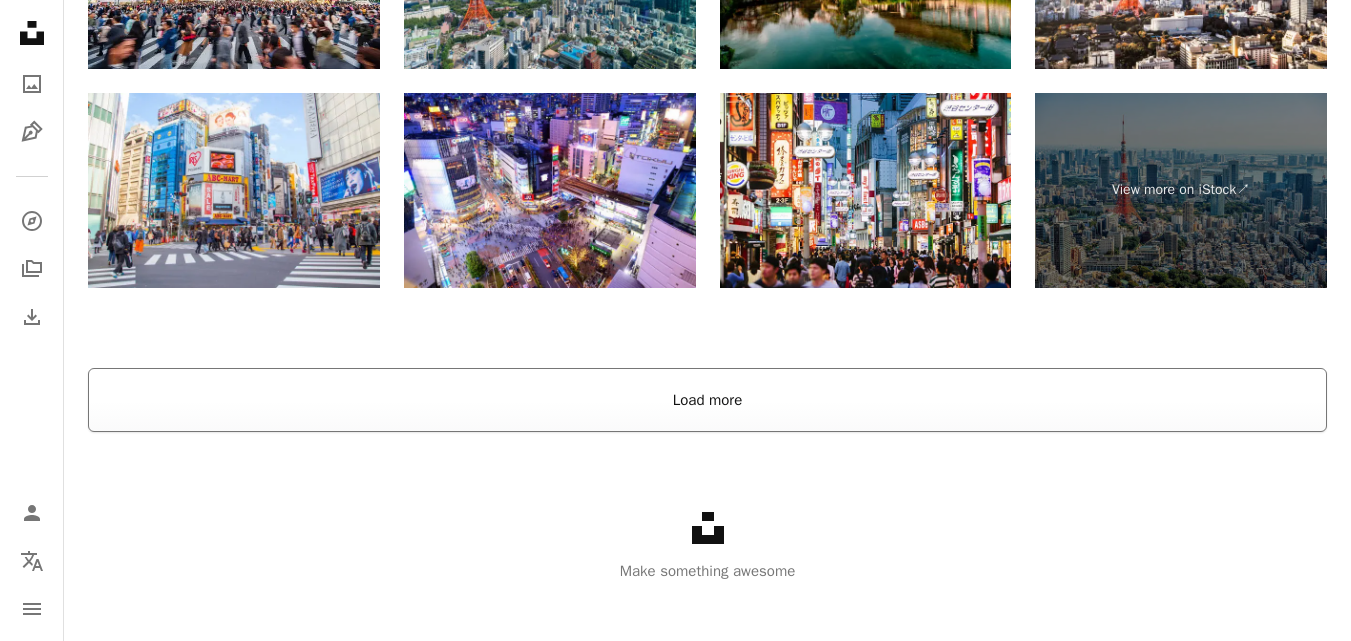 click on "Load more" at bounding box center (707, 400) 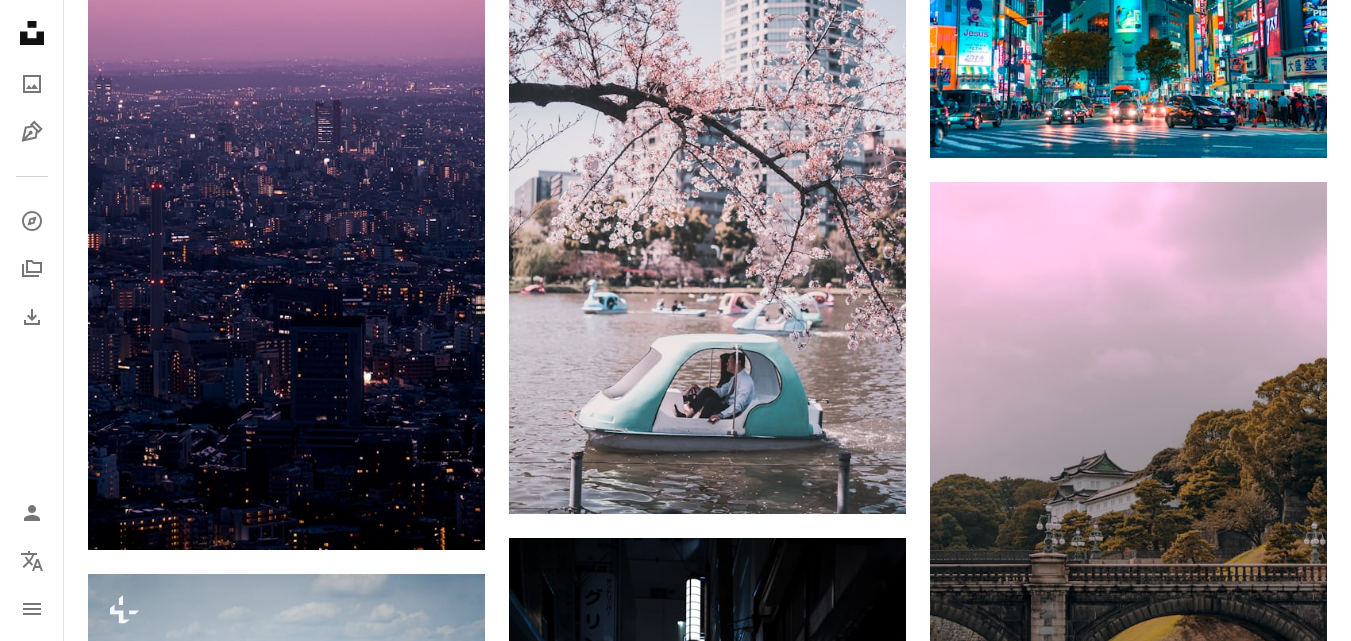 scroll, scrollTop: 7211, scrollLeft: 0, axis: vertical 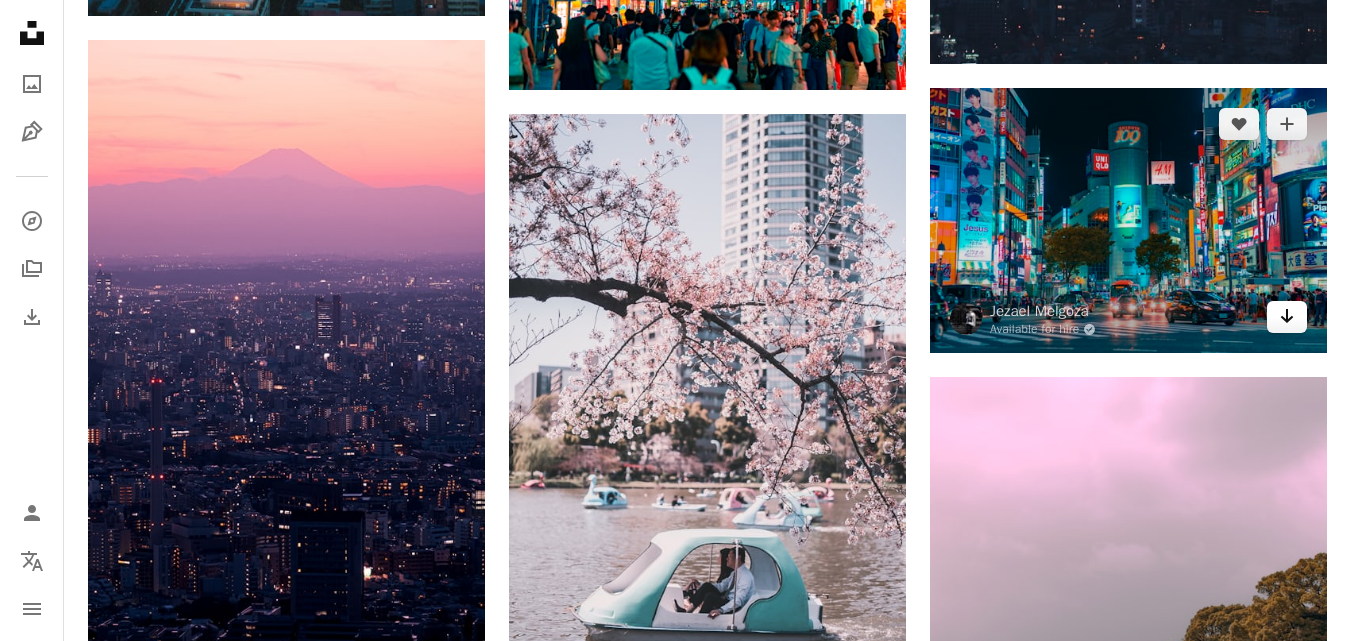 click on "Arrow pointing down" 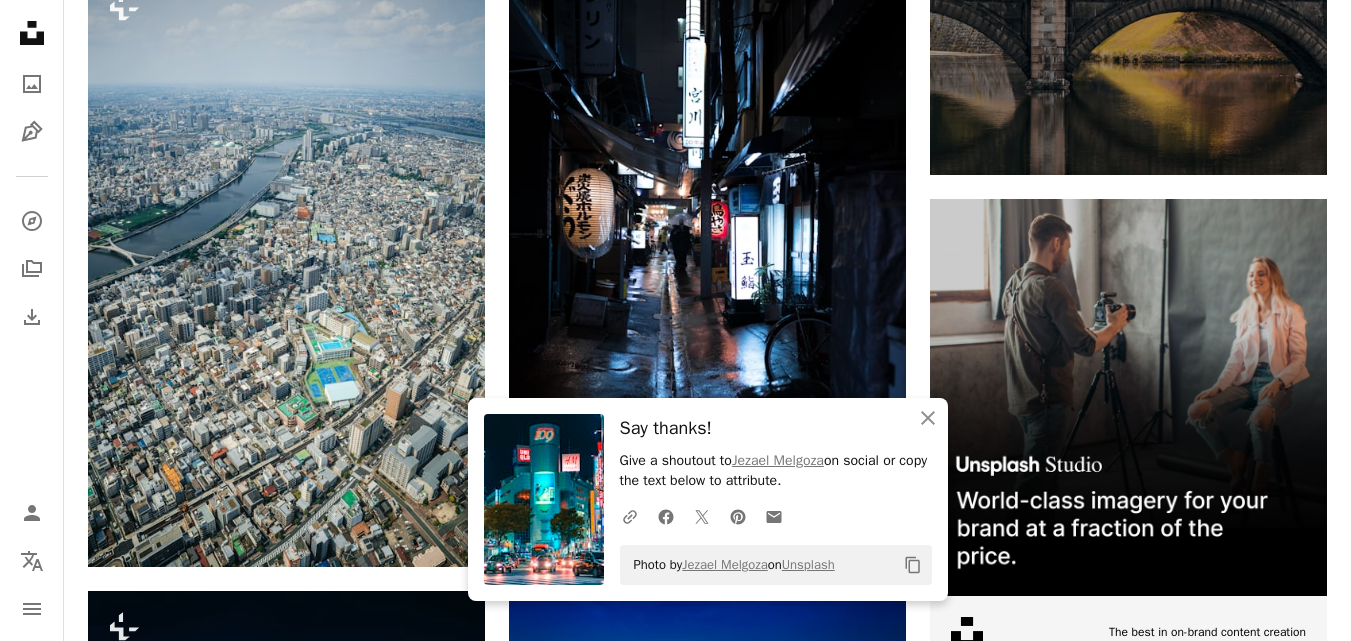 scroll, scrollTop: 8017, scrollLeft: 0, axis: vertical 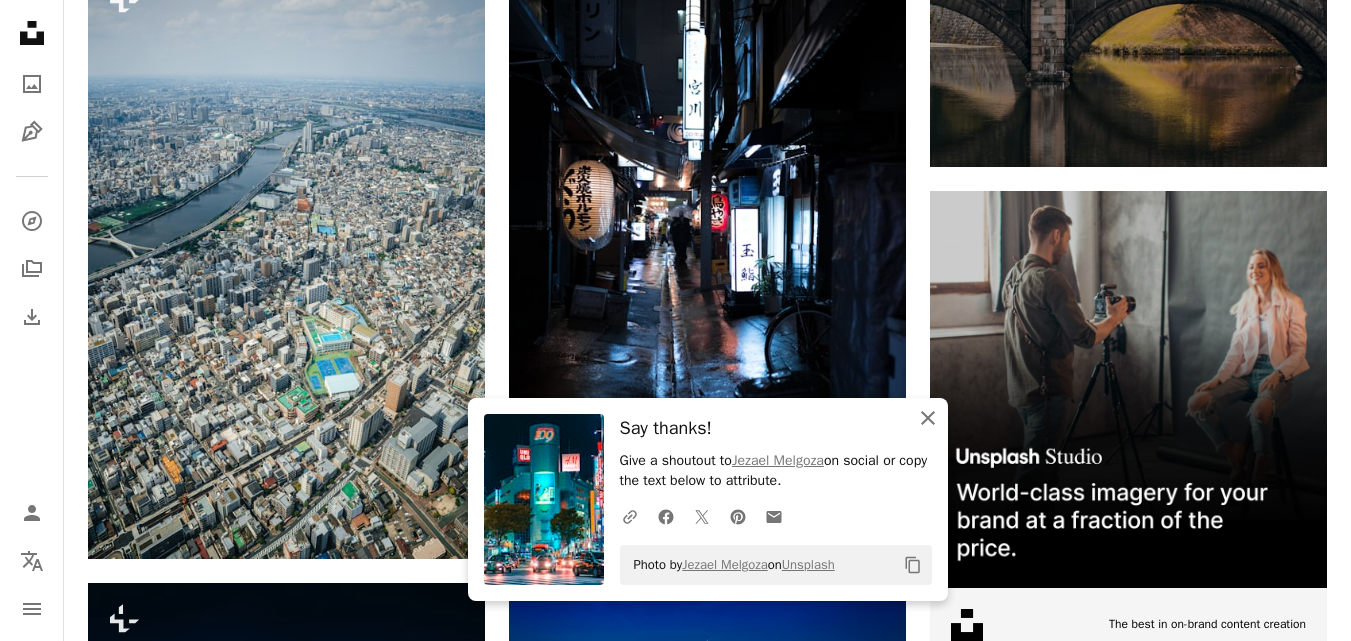 click 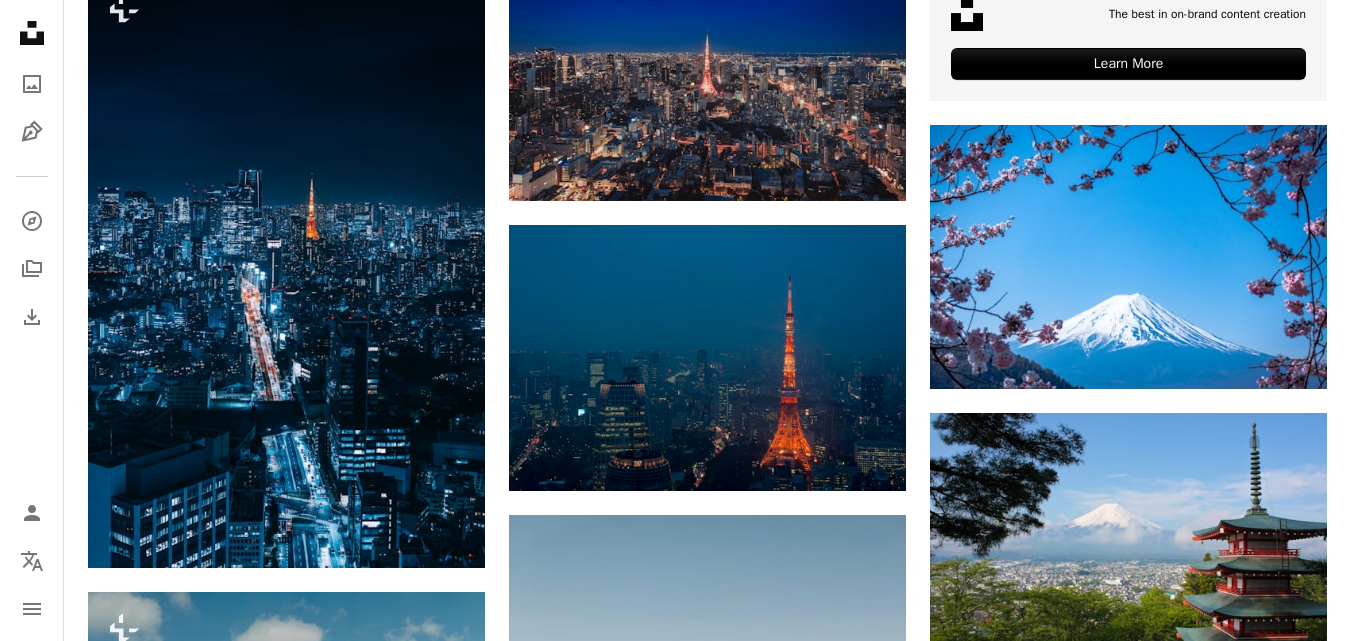 scroll, scrollTop: 8629, scrollLeft: 0, axis: vertical 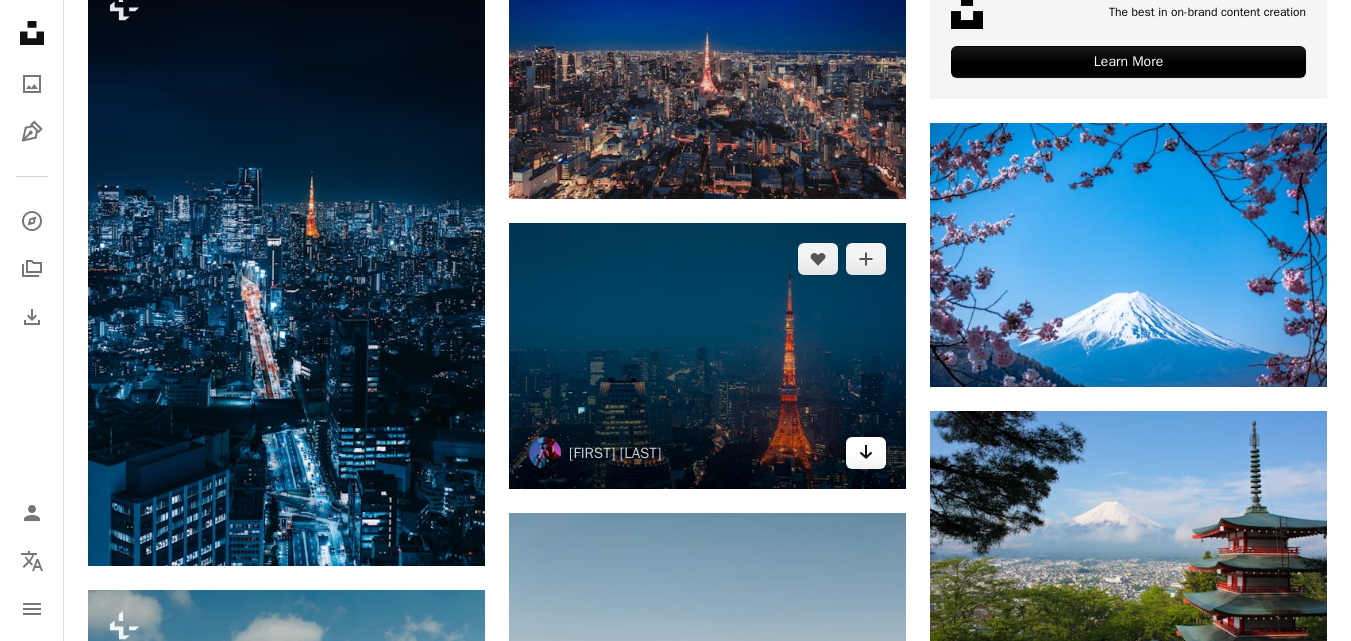 click on "Arrow pointing down" 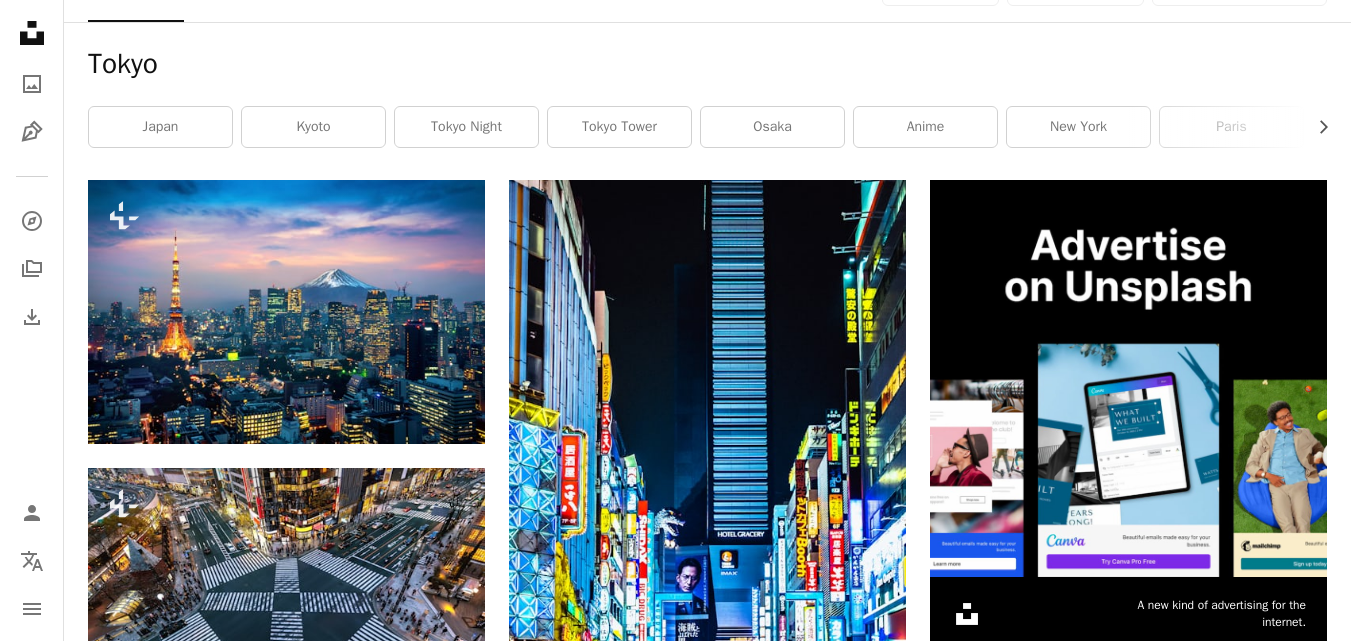 scroll, scrollTop: 0, scrollLeft: 0, axis: both 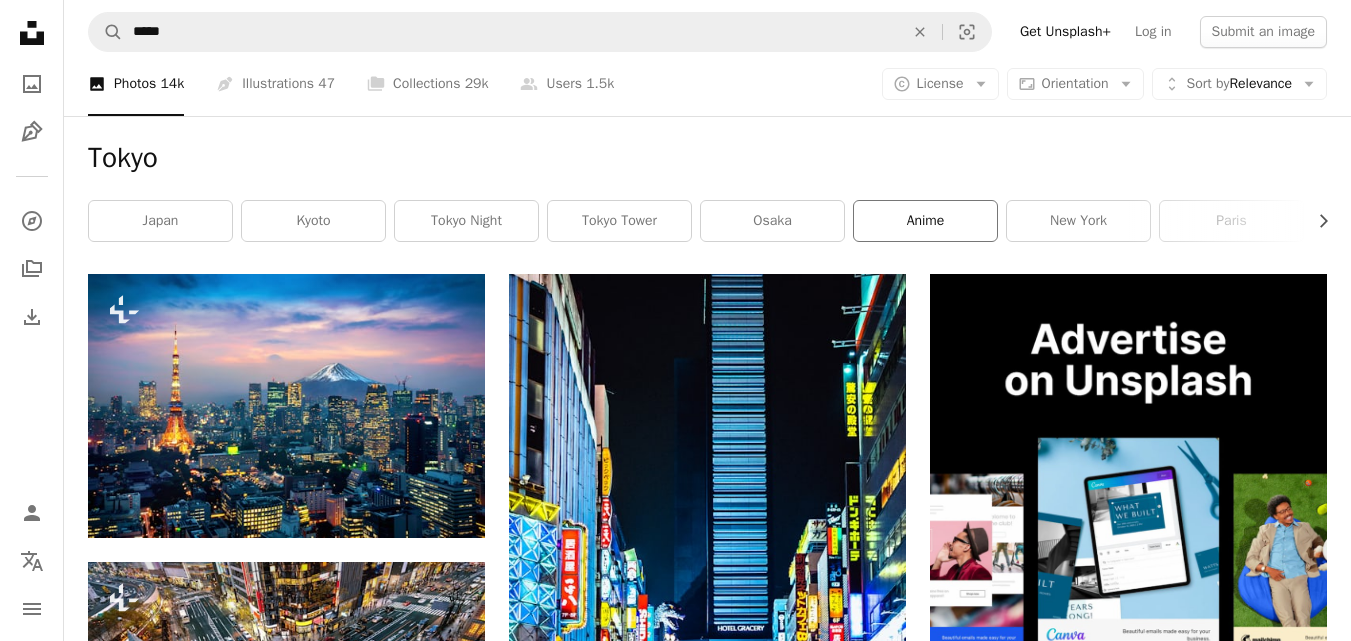 click on "anime" at bounding box center (925, 221) 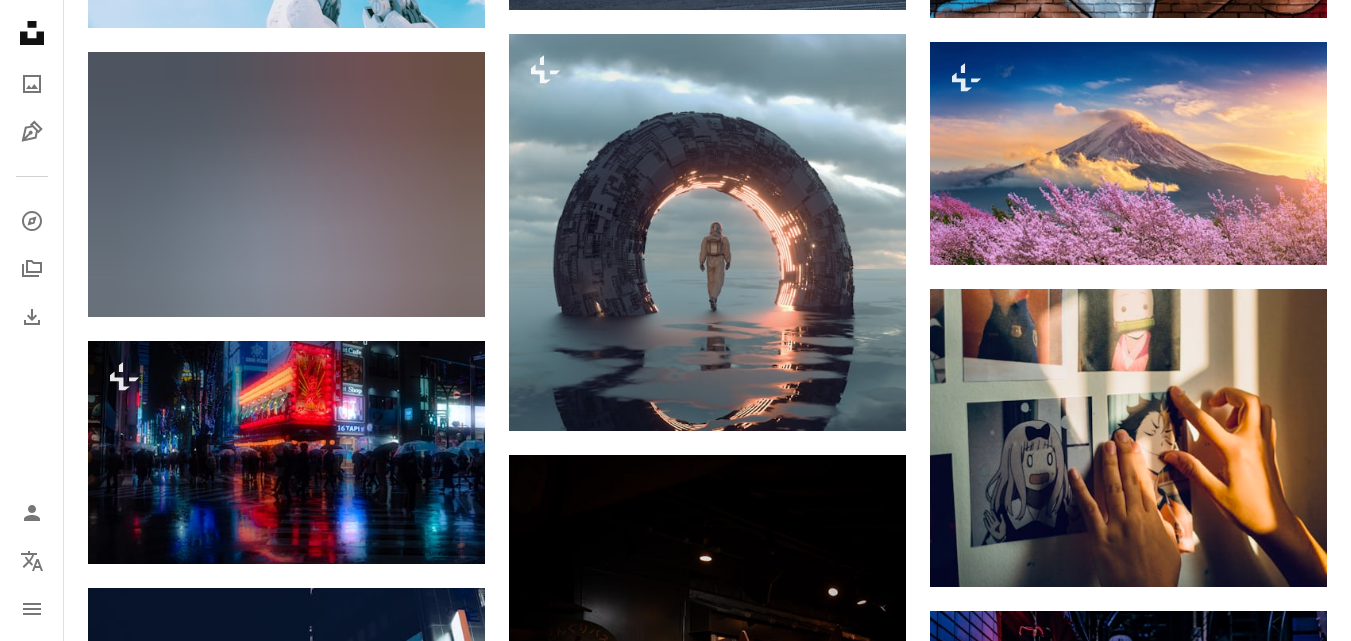 scroll, scrollTop: 1098, scrollLeft: 0, axis: vertical 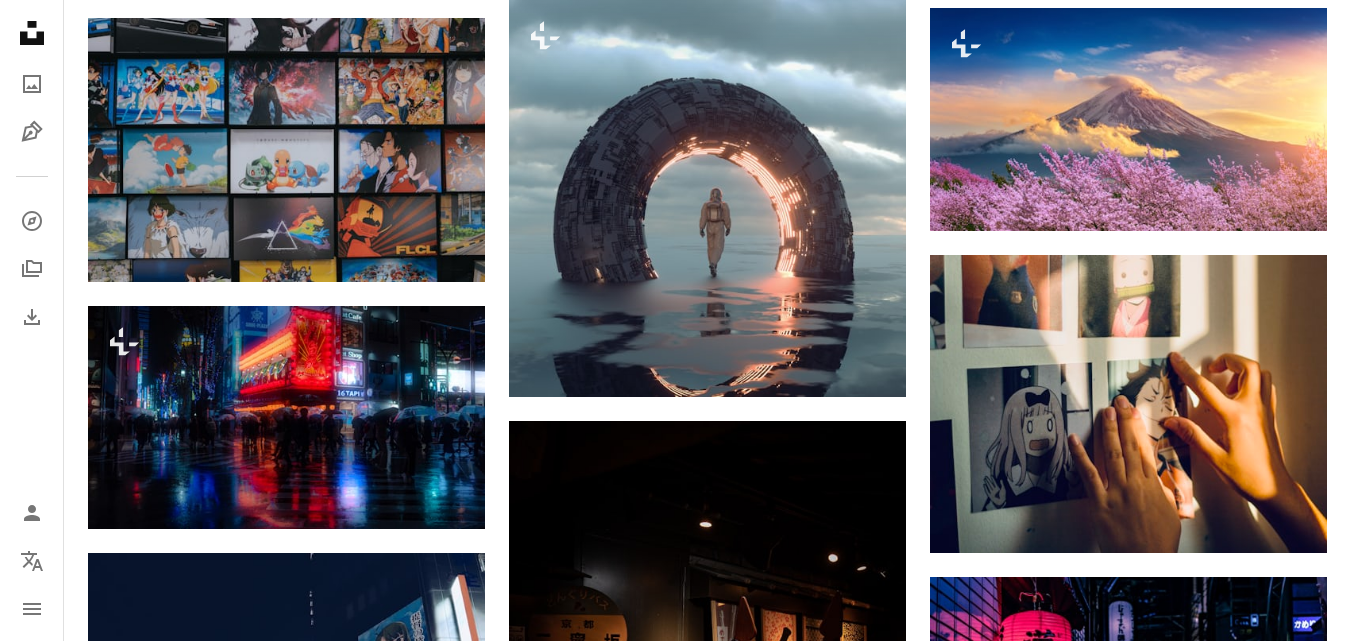 drag, startPoint x: 1343, startPoint y: 216, endPoint x: 1364, endPoint y: 242, distance: 33.42155 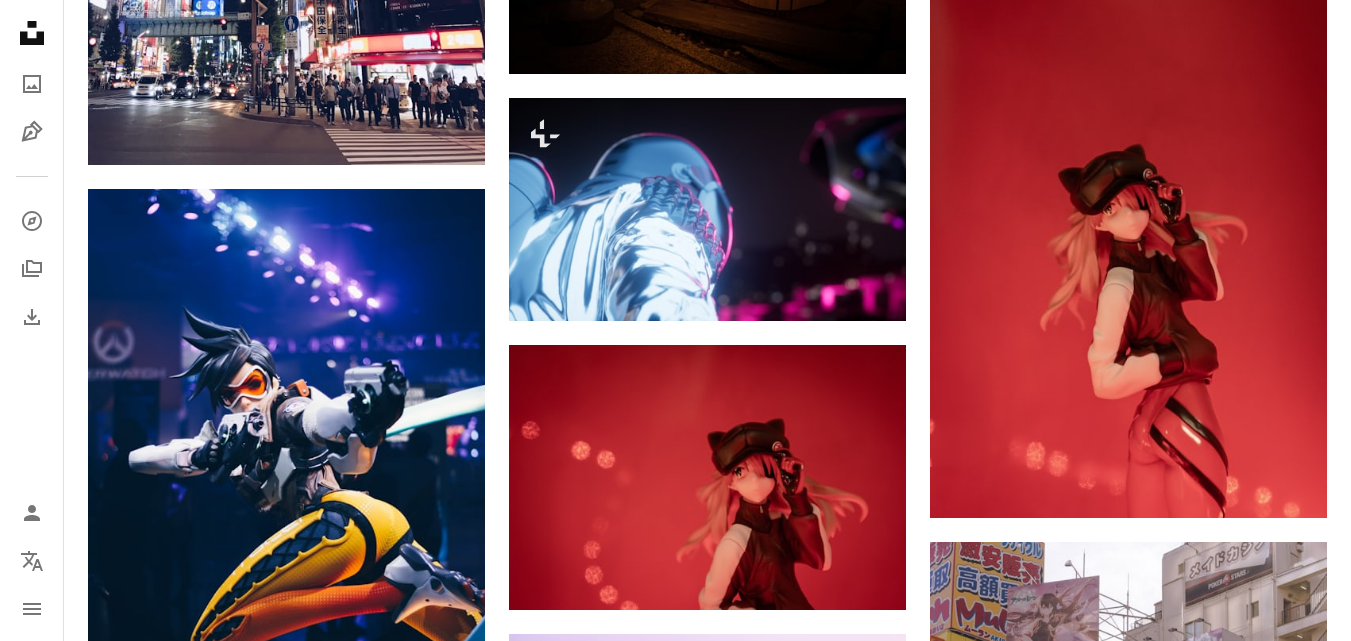 scroll, scrollTop: 0, scrollLeft: 0, axis: both 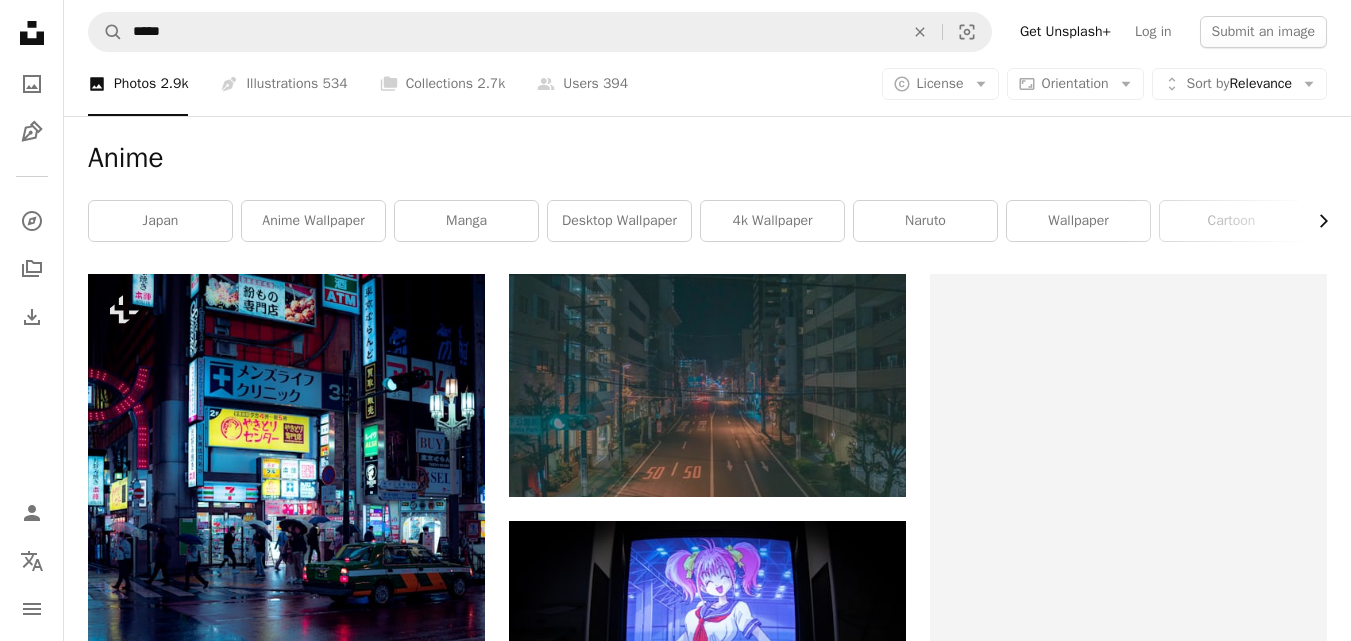 click on "Chevron right" 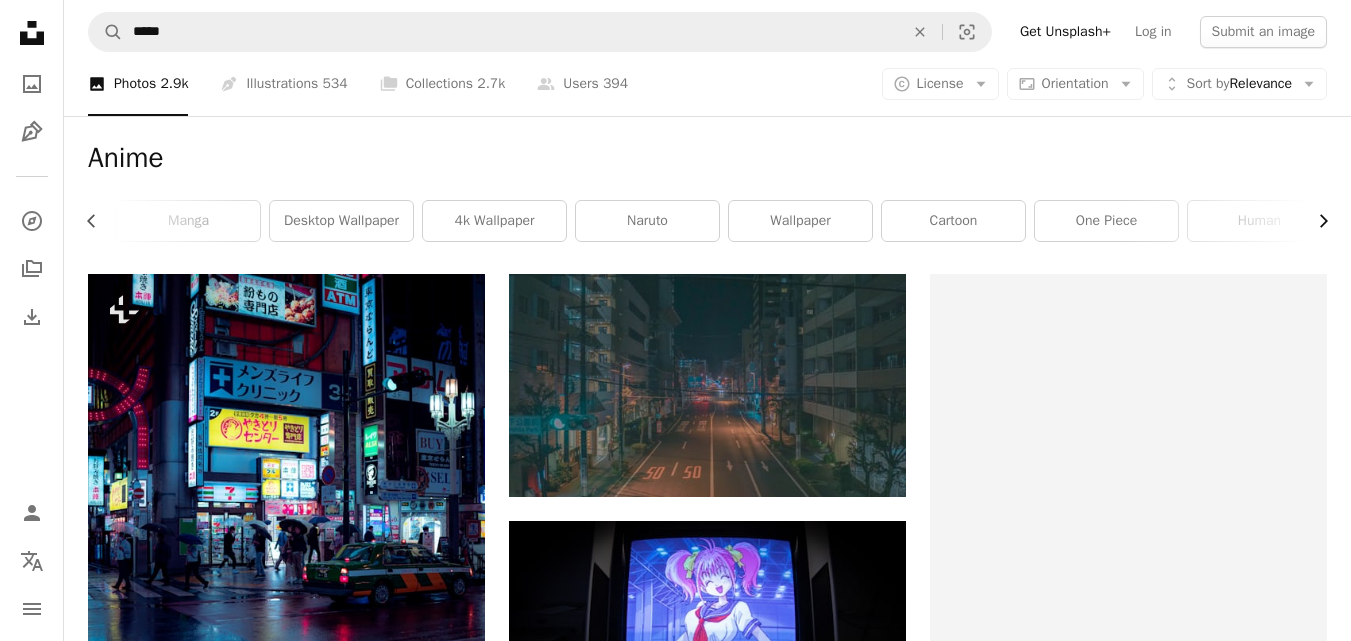 scroll, scrollTop: 0, scrollLeft: 300, axis: horizontal 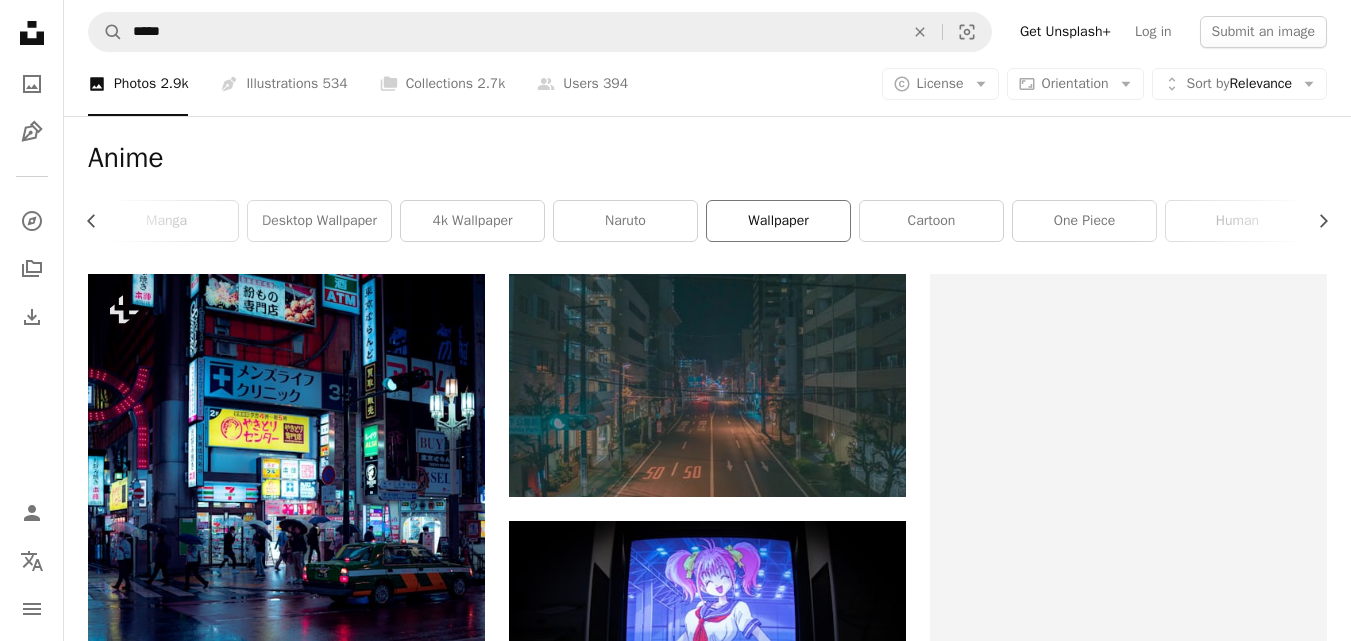click on "wallpaper" at bounding box center (778, 221) 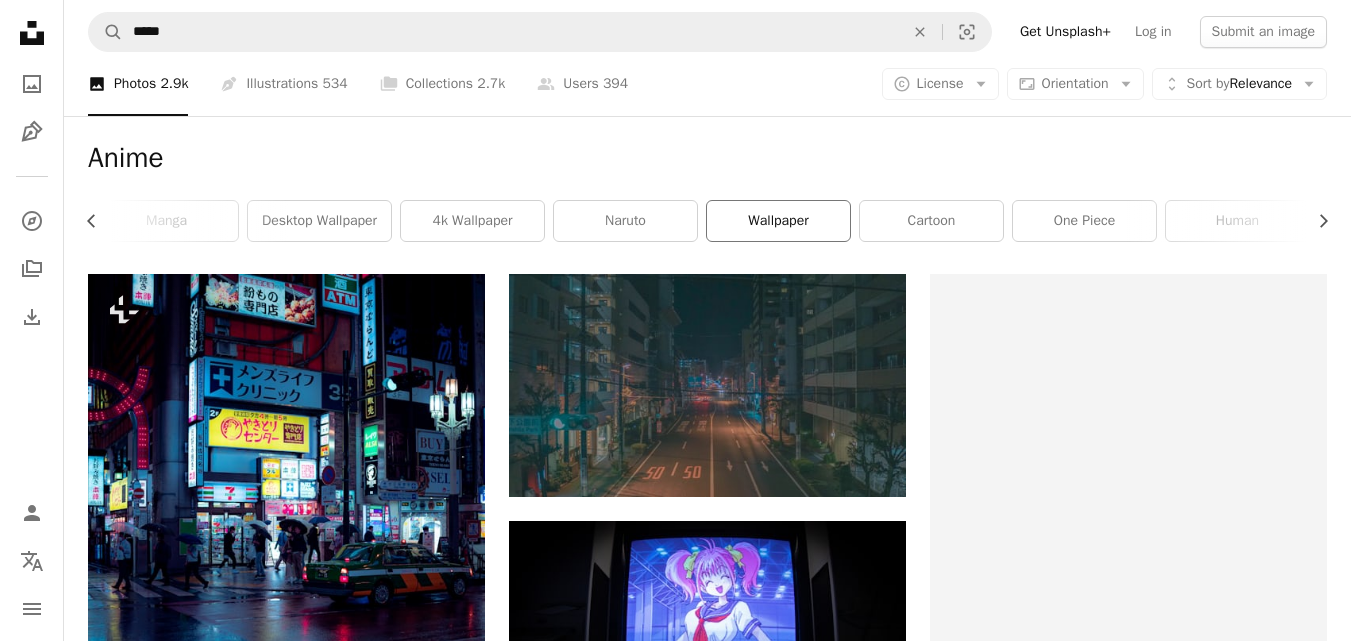 scroll, scrollTop: 0, scrollLeft: 0, axis: both 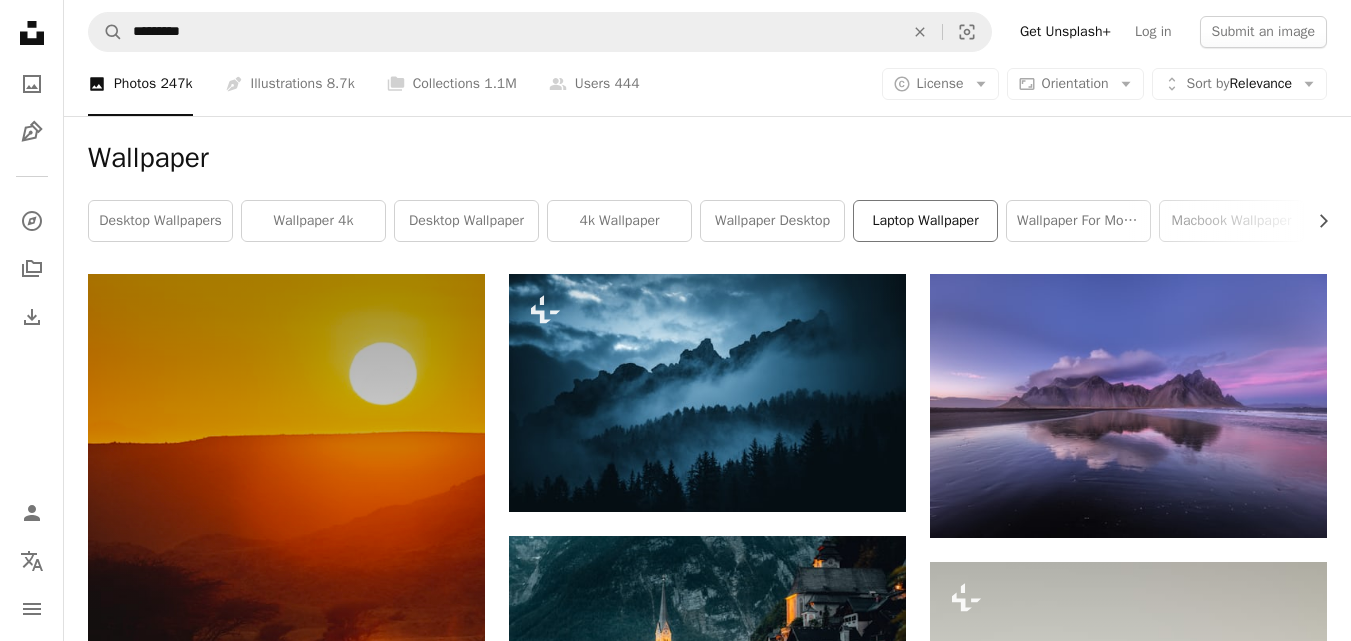 click on "laptop wallpaper" at bounding box center (925, 221) 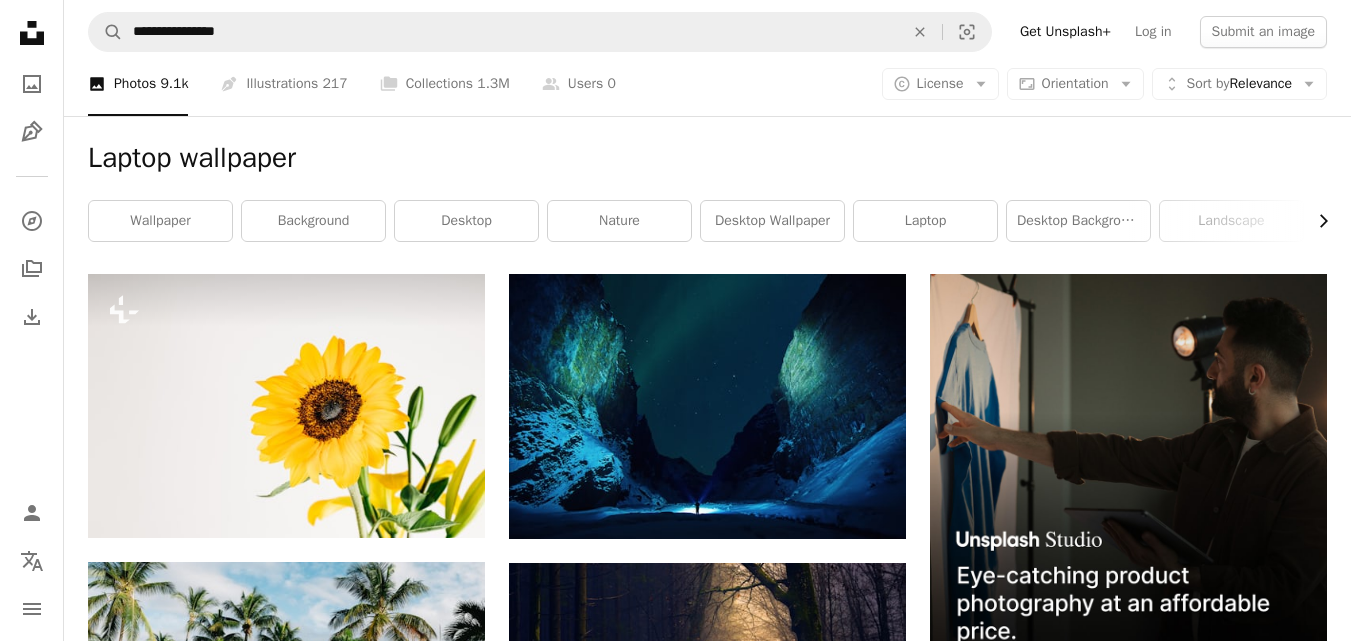 click on "Chevron right" 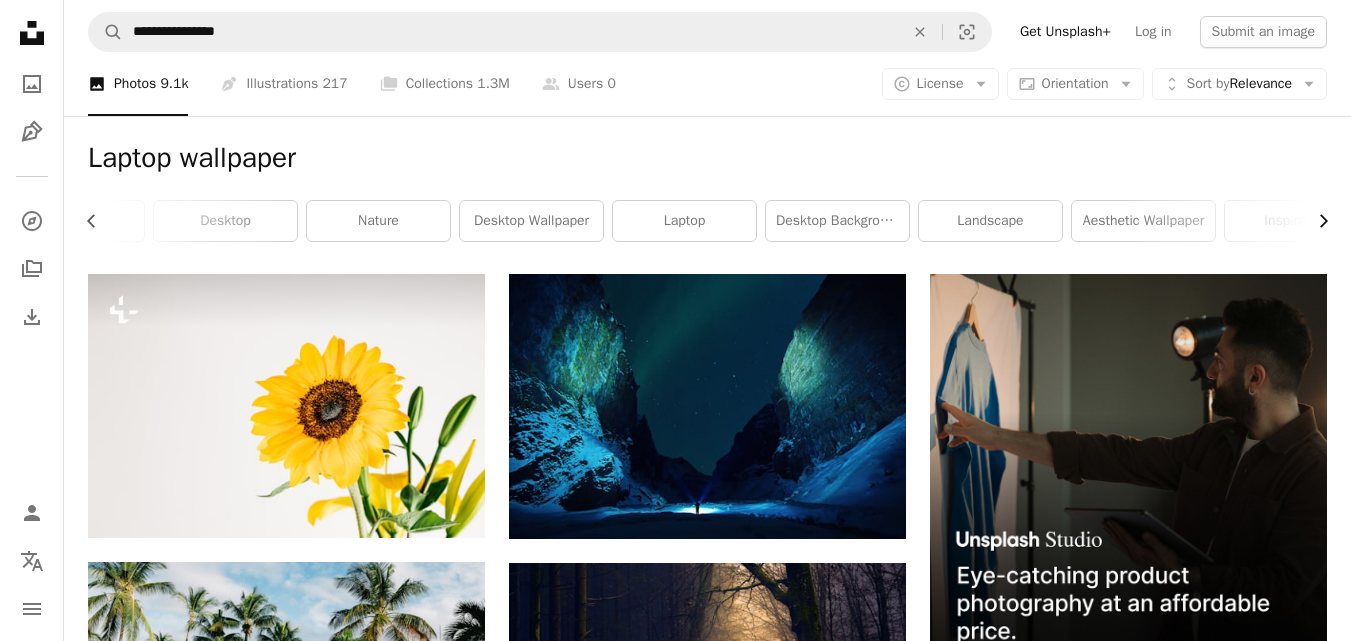 scroll, scrollTop: 0, scrollLeft: 300, axis: horizontal 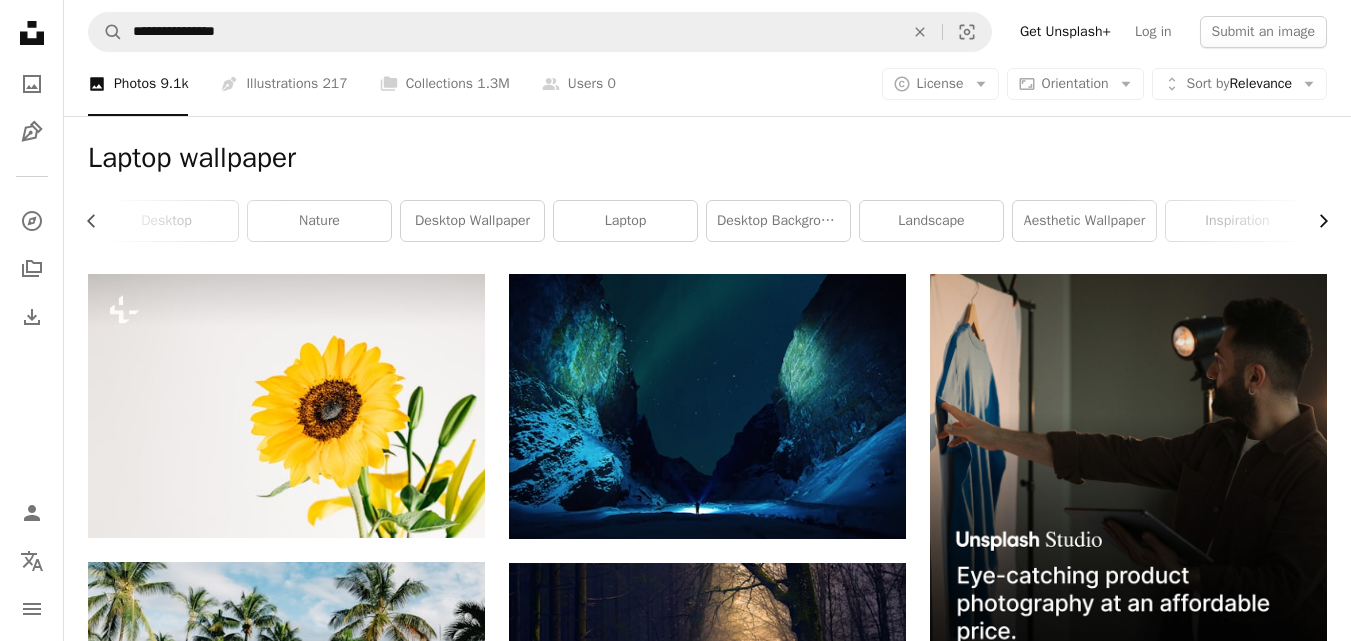 click on "Chevron right" 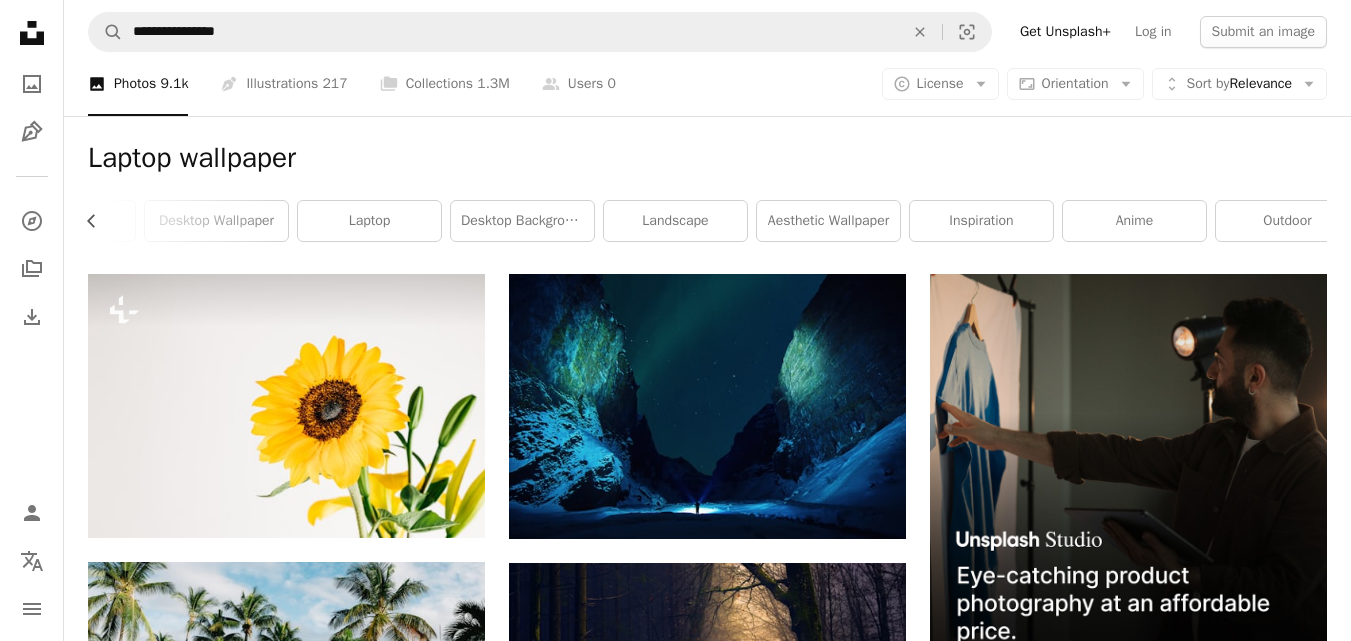scroll, scrollTop: 0, scrollLeft: 589, axis: horizontal 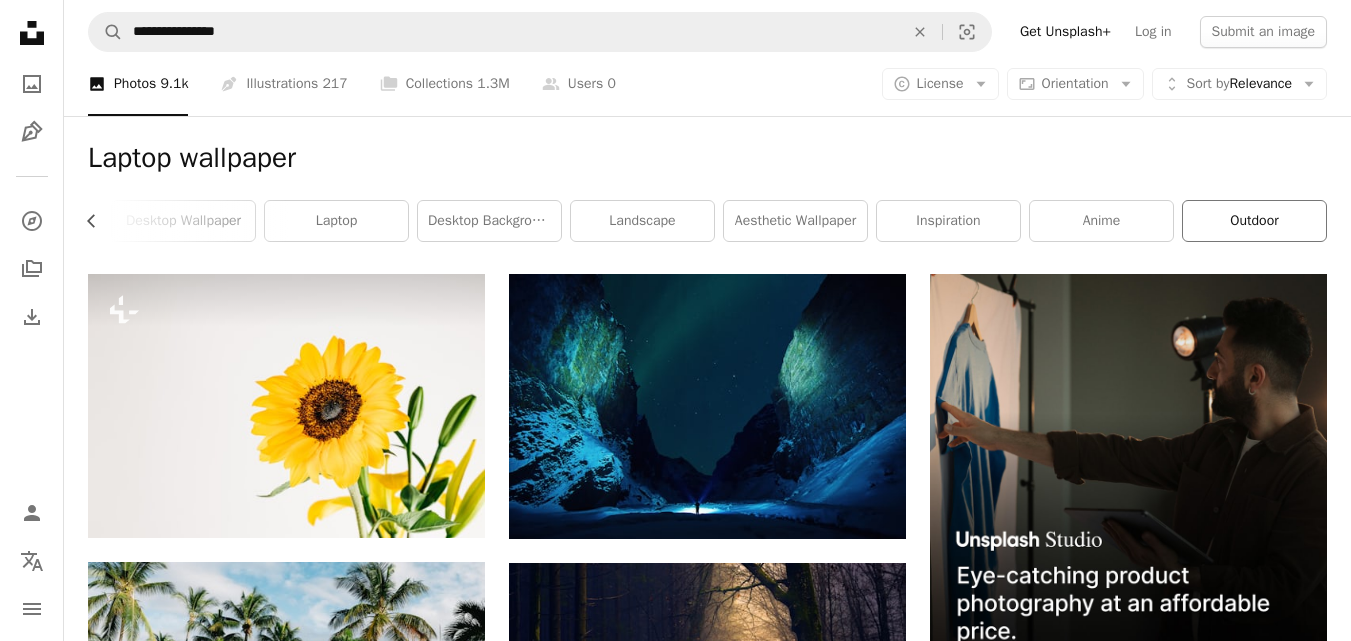 click on "outdoor" at bounding box center [1254, 221] 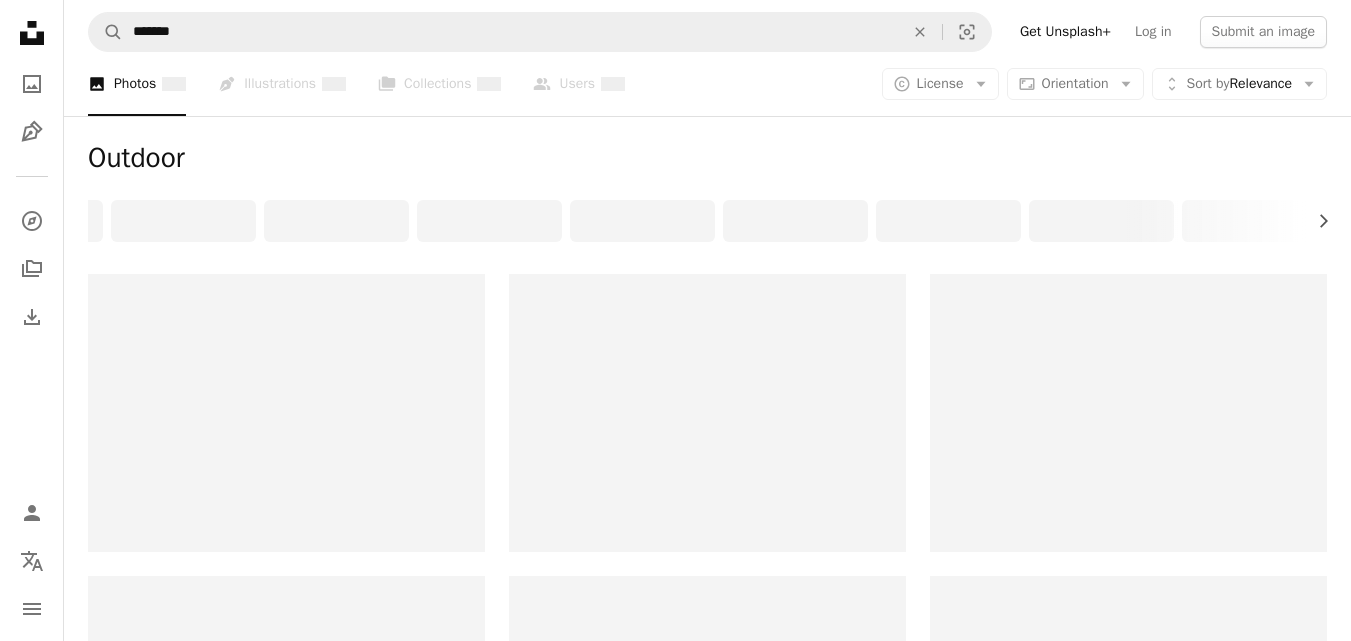 scroll, scrollTop: 0, scrollLeft: 0, axis: both 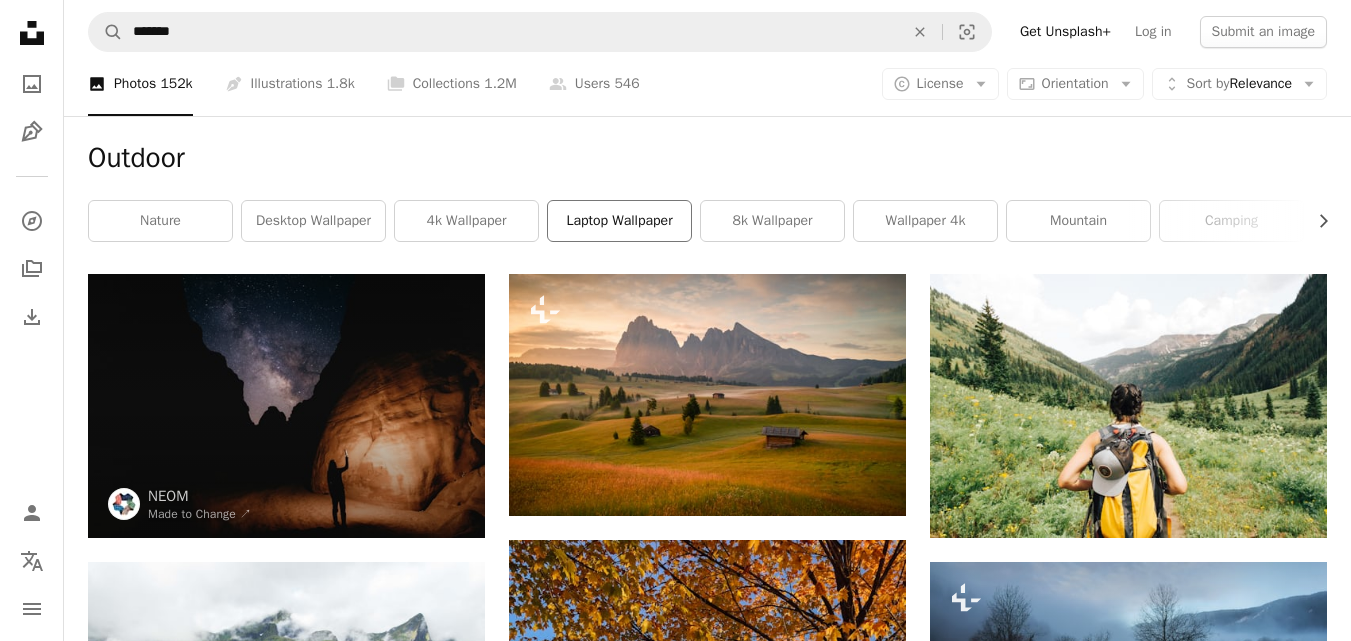 click on "laptop wallpaper" at bounding box center (619, 221) 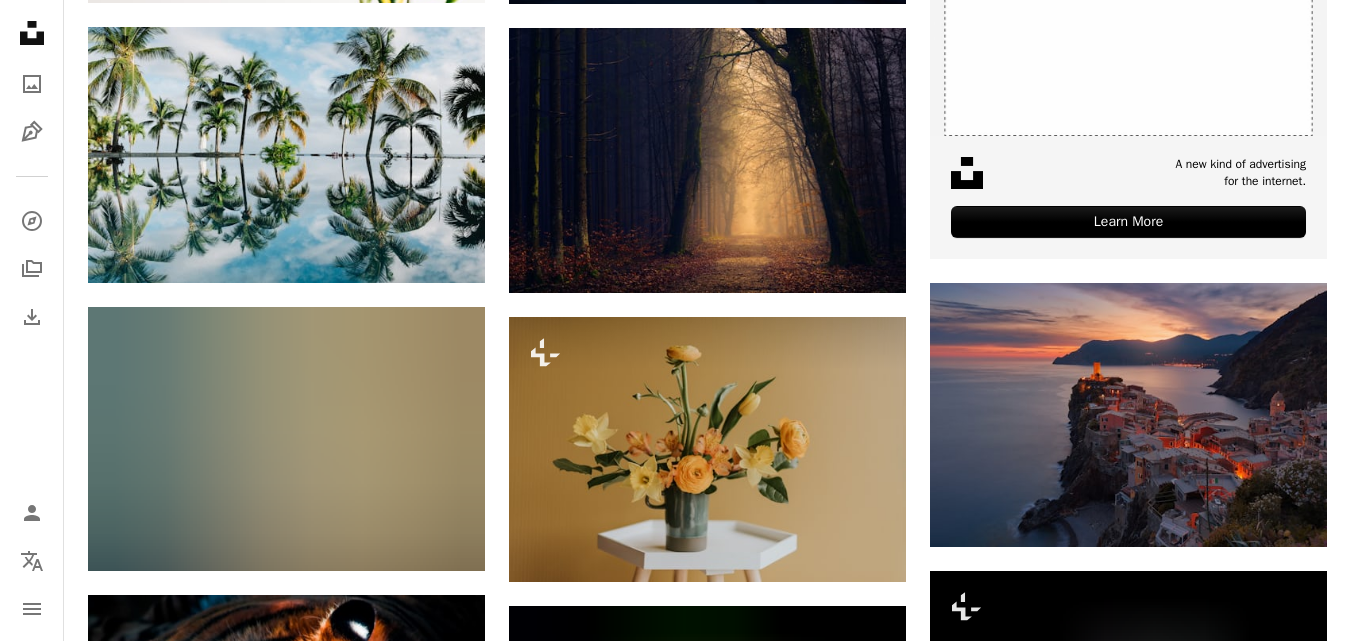 scroll, scrollTop: 541, scrollLeft: 0, axis: vertical 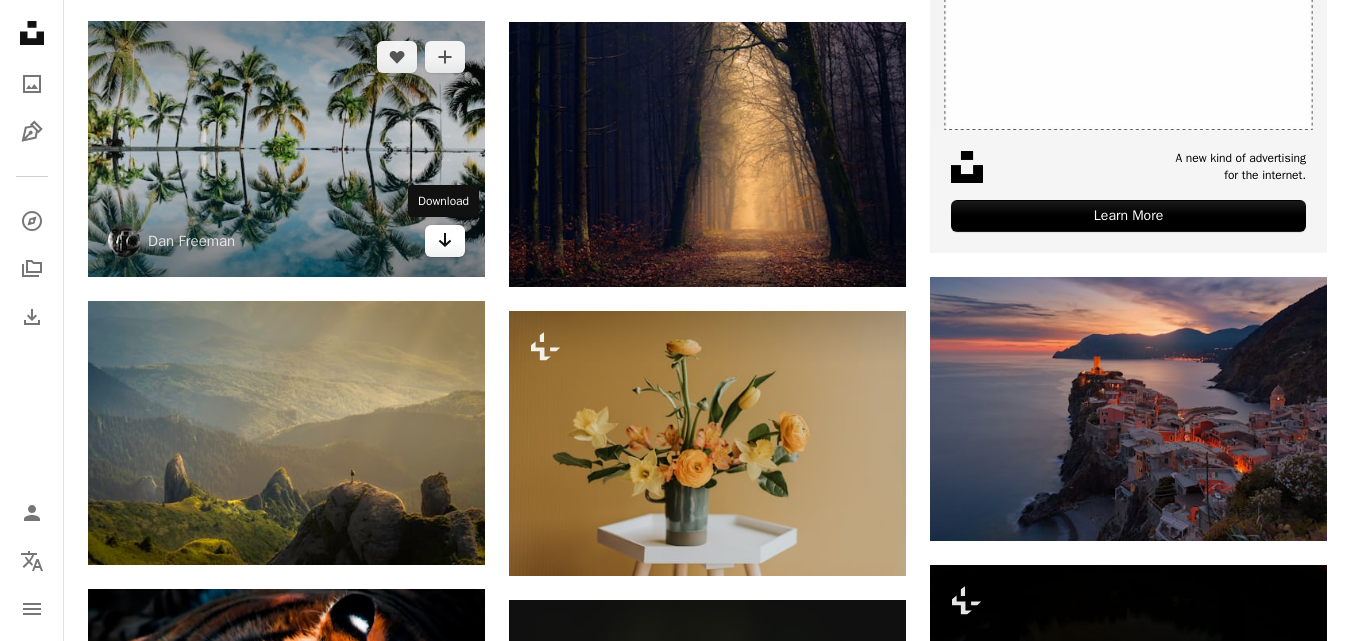 click on "Arrow pointing down" at bounding box center [445, 241] 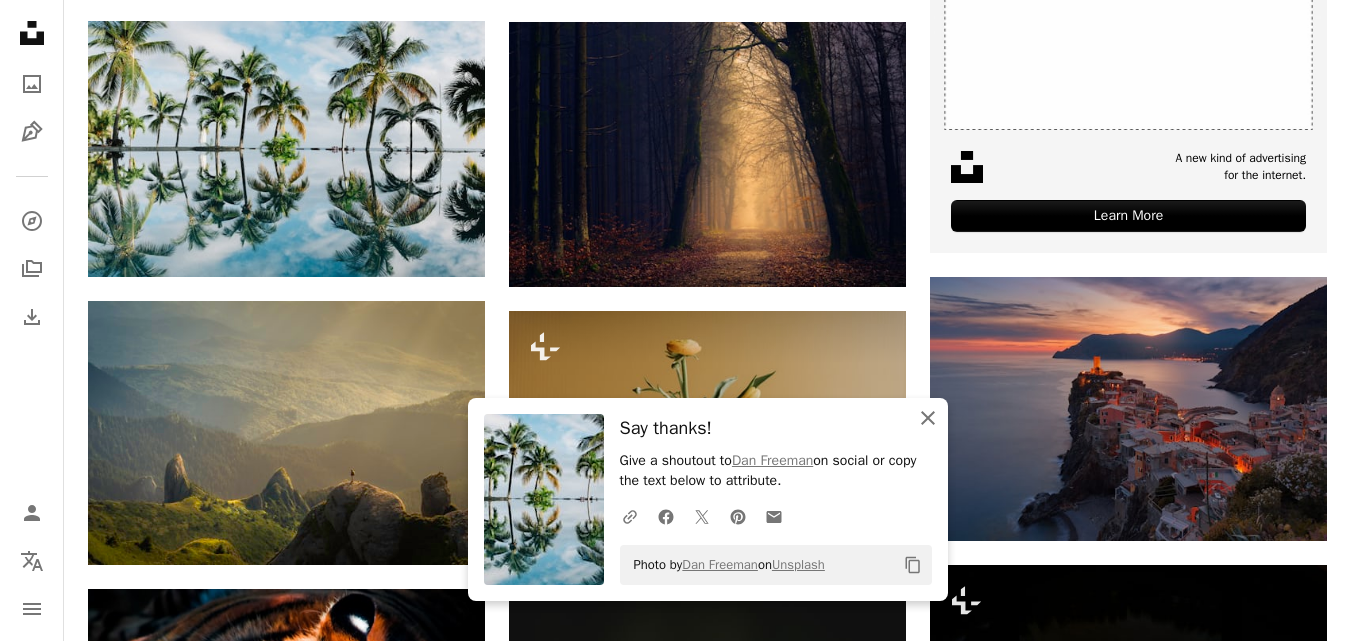 click on "An X shape" 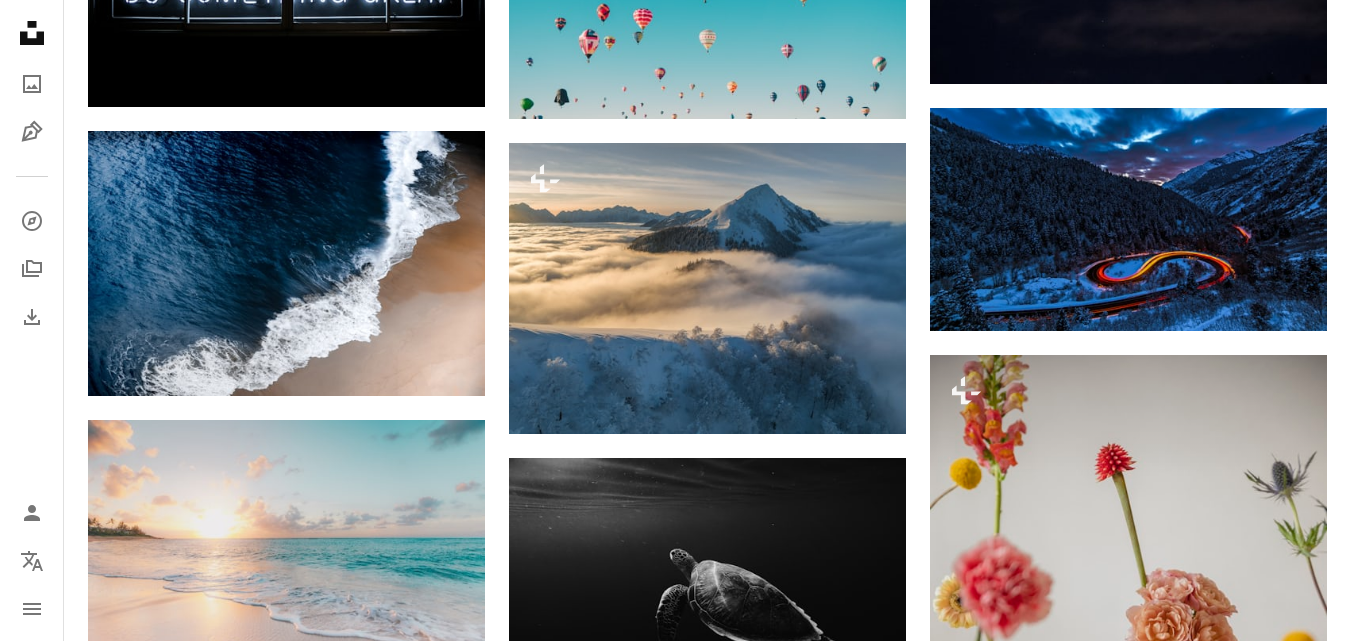 scroll, scrollTop: 1454, scrollLeft: 0, axis: vertical 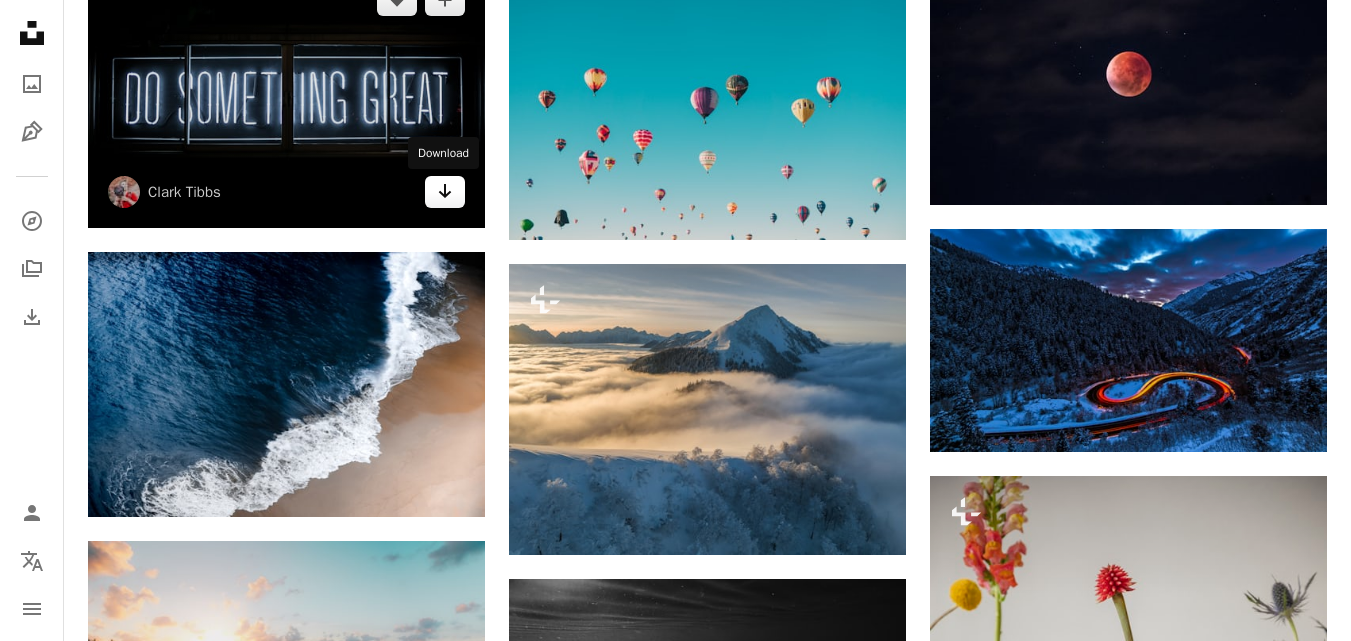 click 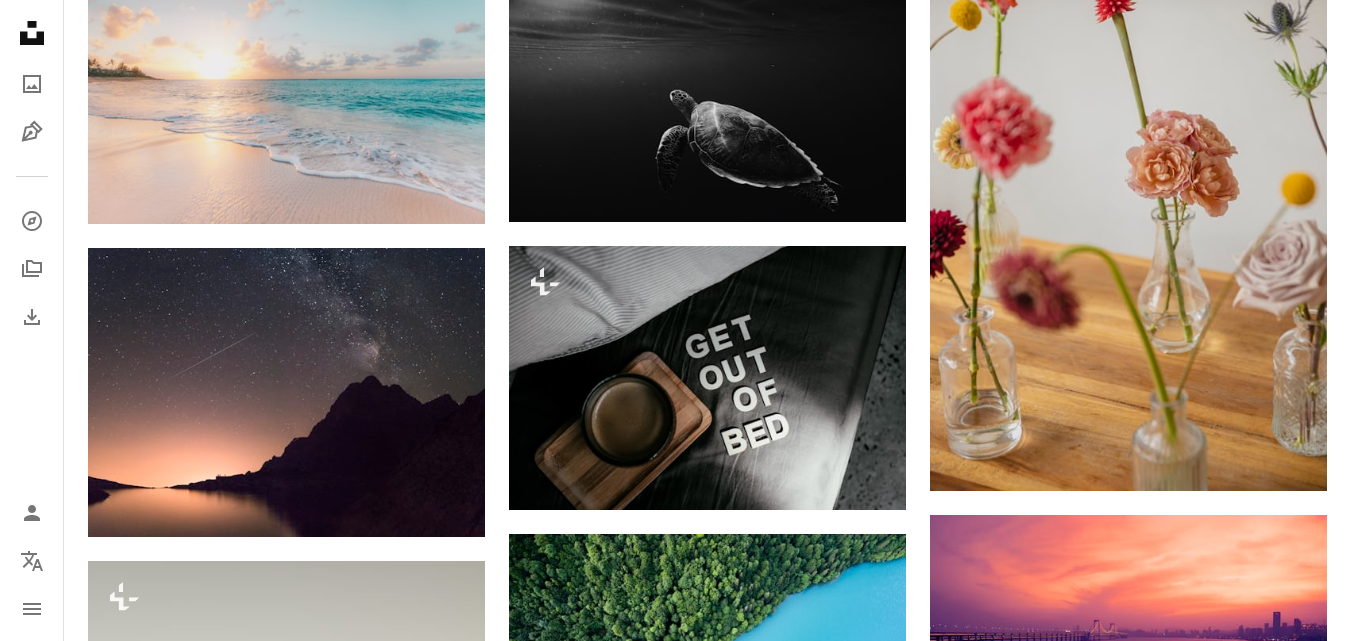 scroll, scrollTop: 2071, scrollLeft: 0, axis: vertical 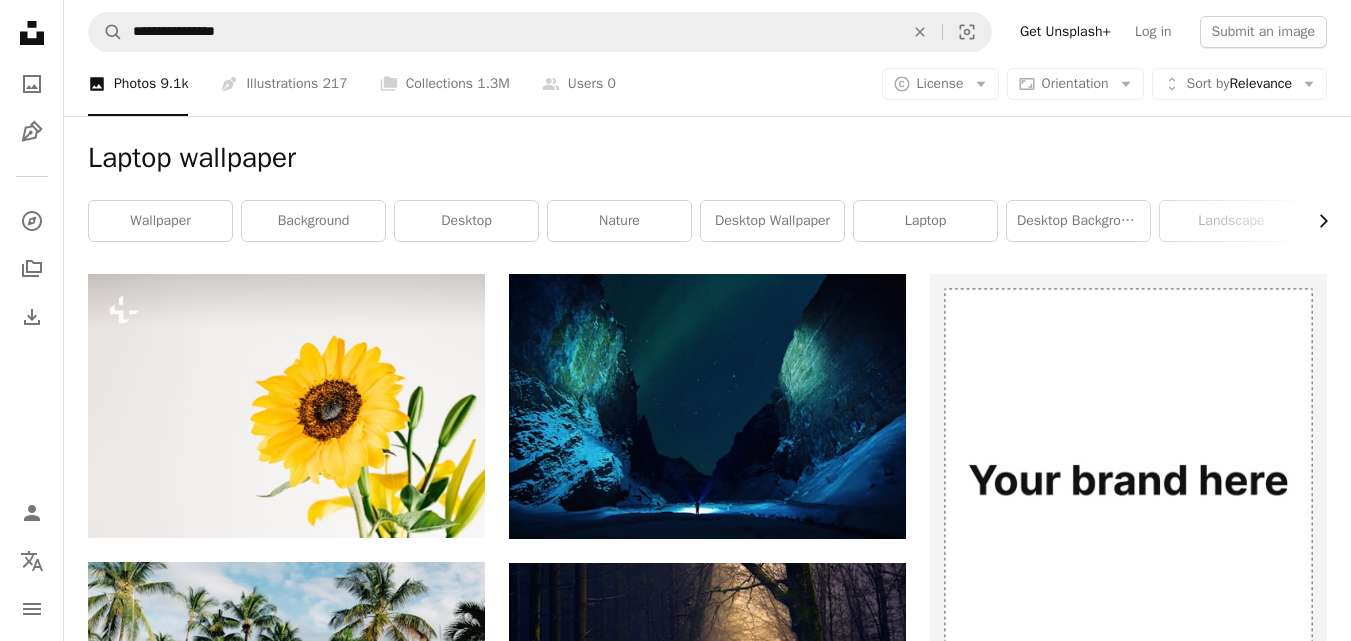 click on "Chevron right" 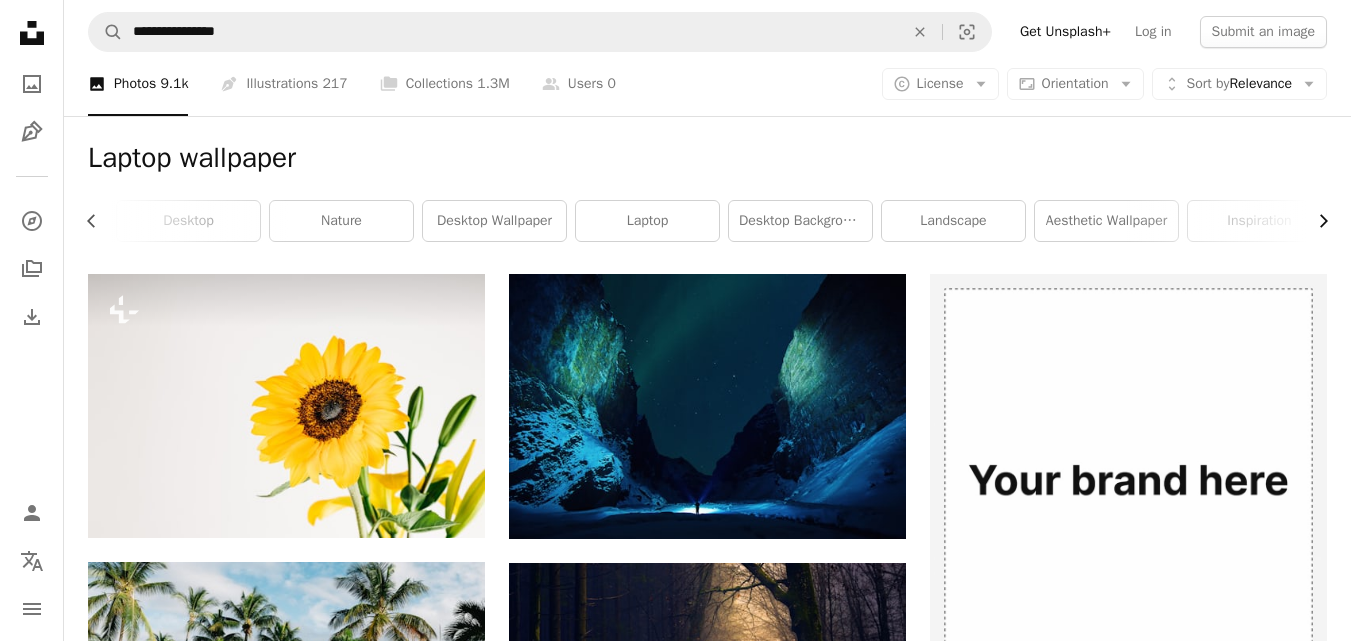 scroll, scrollTop: 0, scrollLeft: 300, axis: horizontal 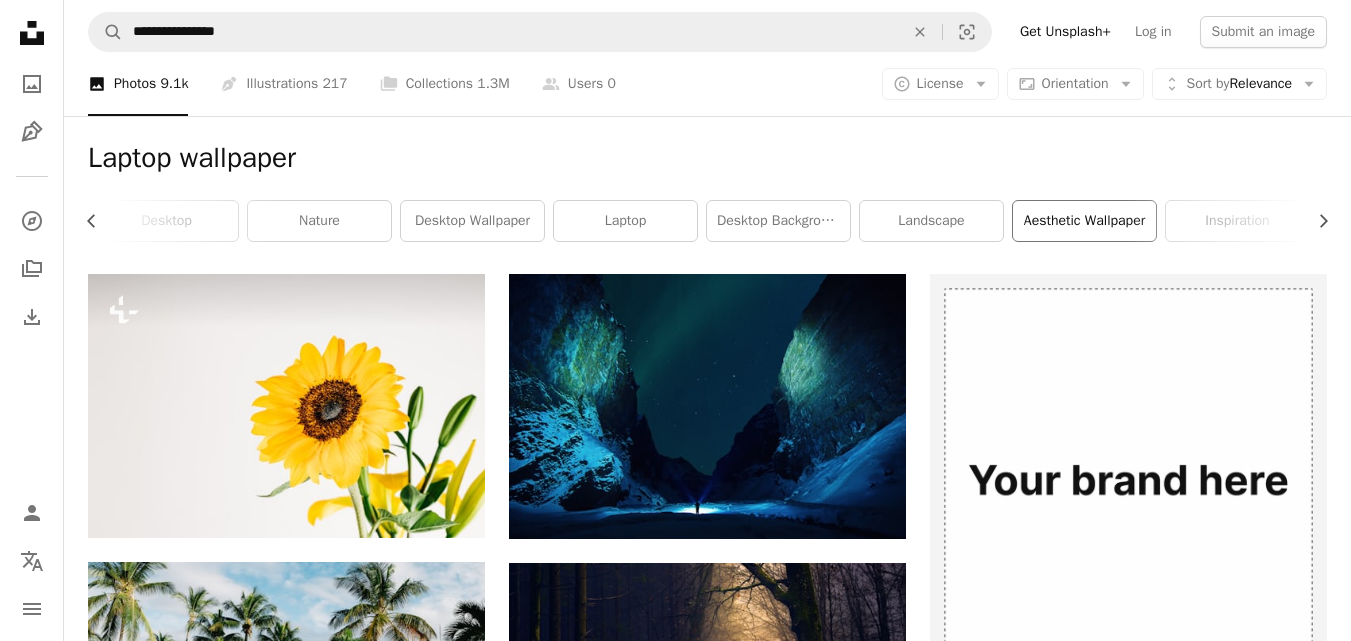 click on "aesthetic wallpaper" at bounding box center (1084, 221) 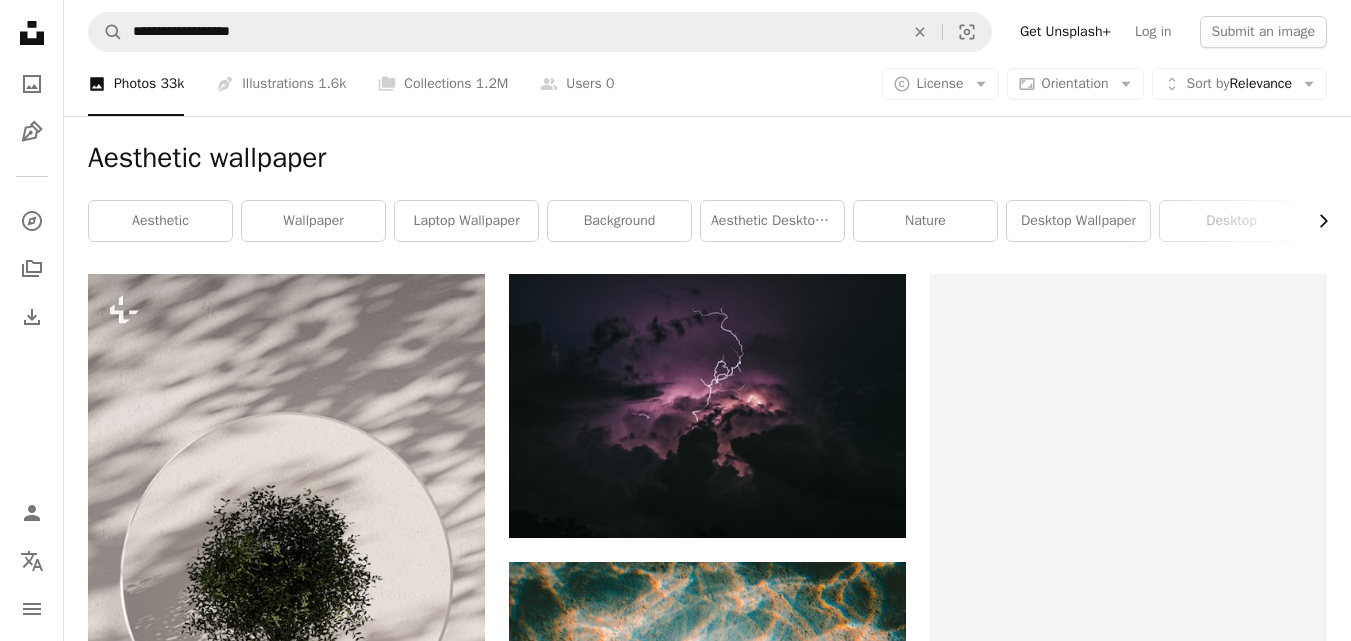 click on "Chevron right" 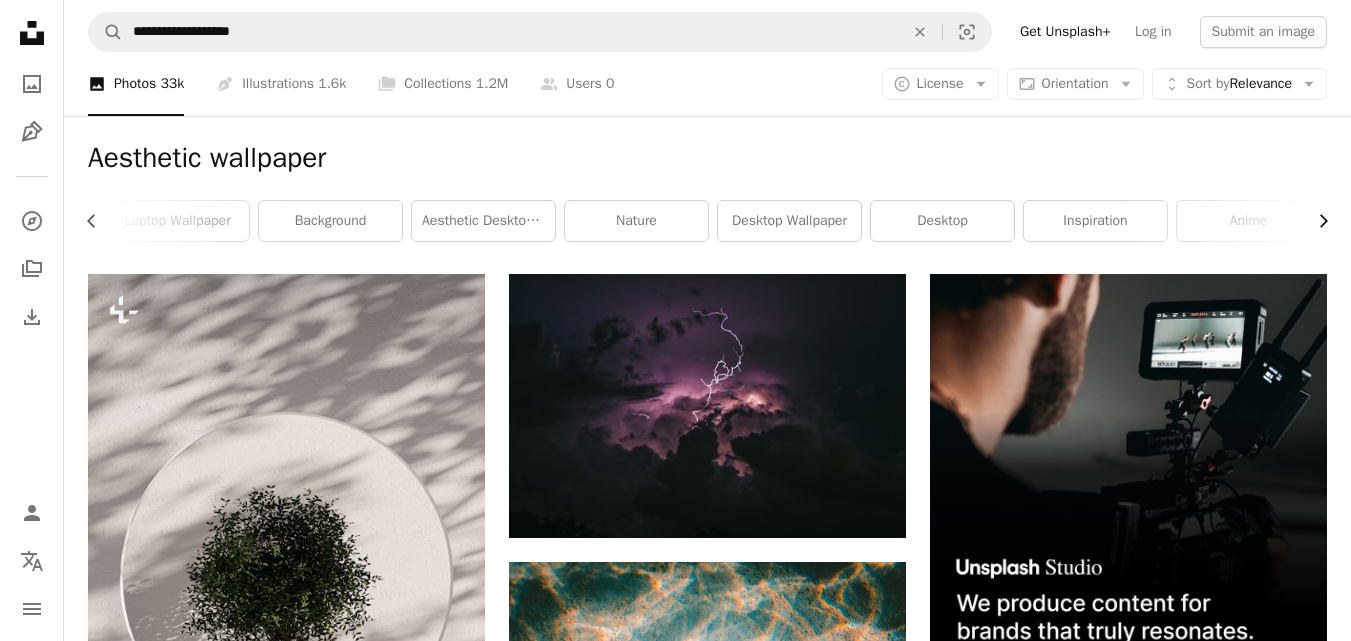 scroll, scrollTop: 0, scrollLeft: 300, axis: horizontal 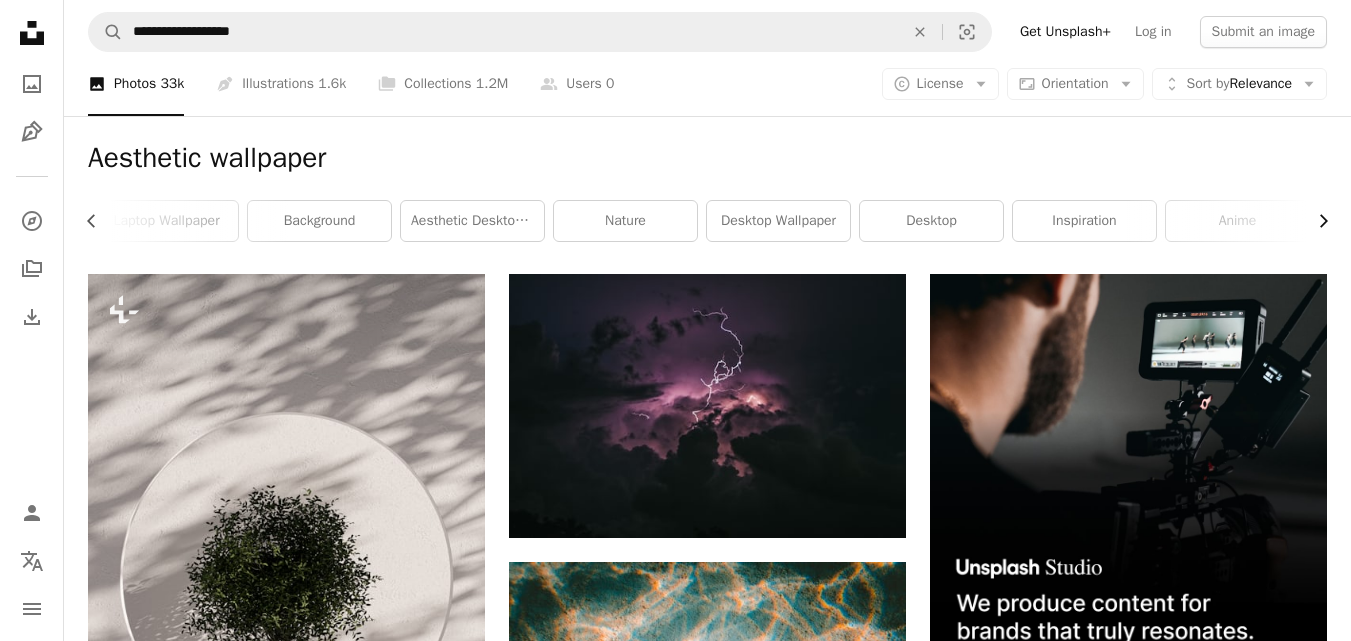 click on "Chevron right" 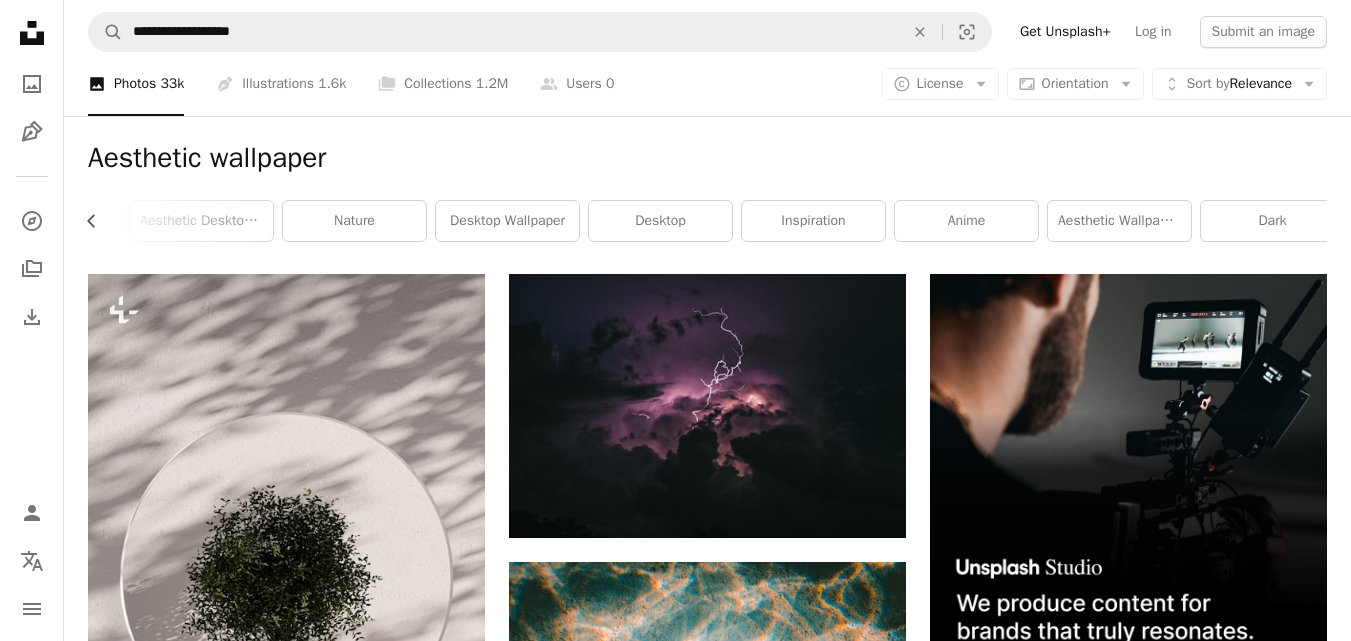 scroll, scrollTop: 0, scrollLeft: 589, axis: horizontal 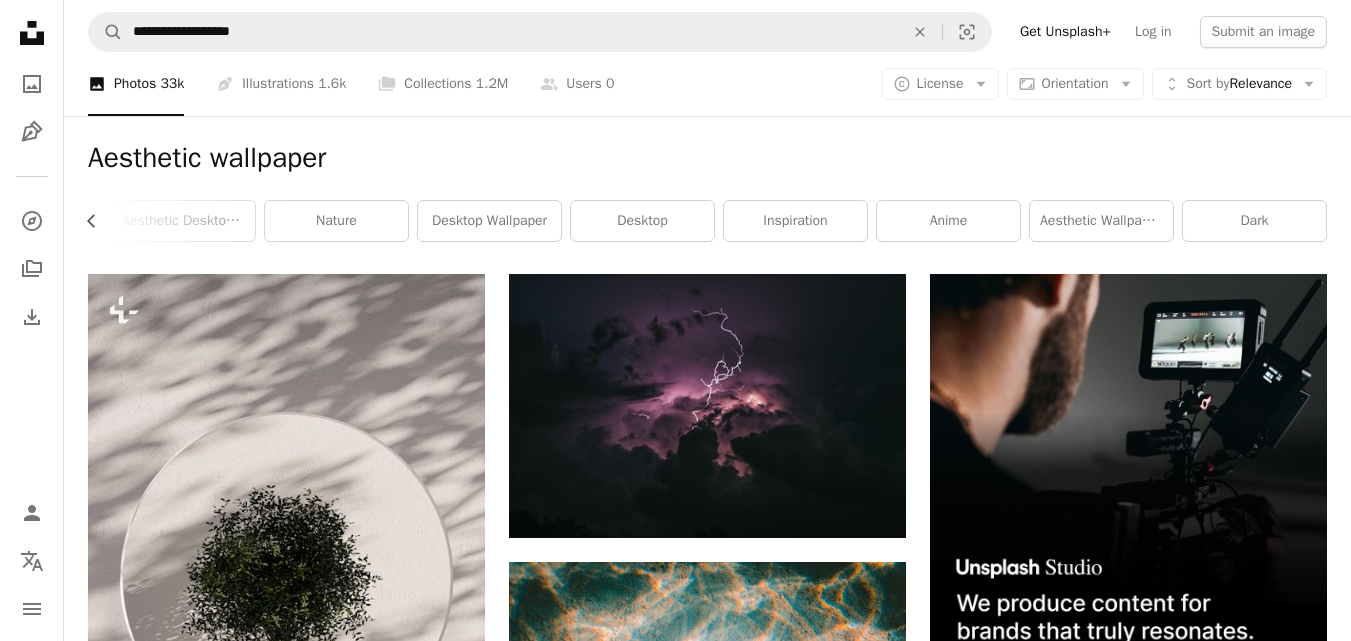 click on "Aesthetic wallpaper Chevron left aesthetic wallpaper laptop wallpaper background aesthetic desktop wallpaper nature desktop wallpaper desktop inspiration anime aesthetic wallpaper laptop dark" at bounding box center [707, 195] 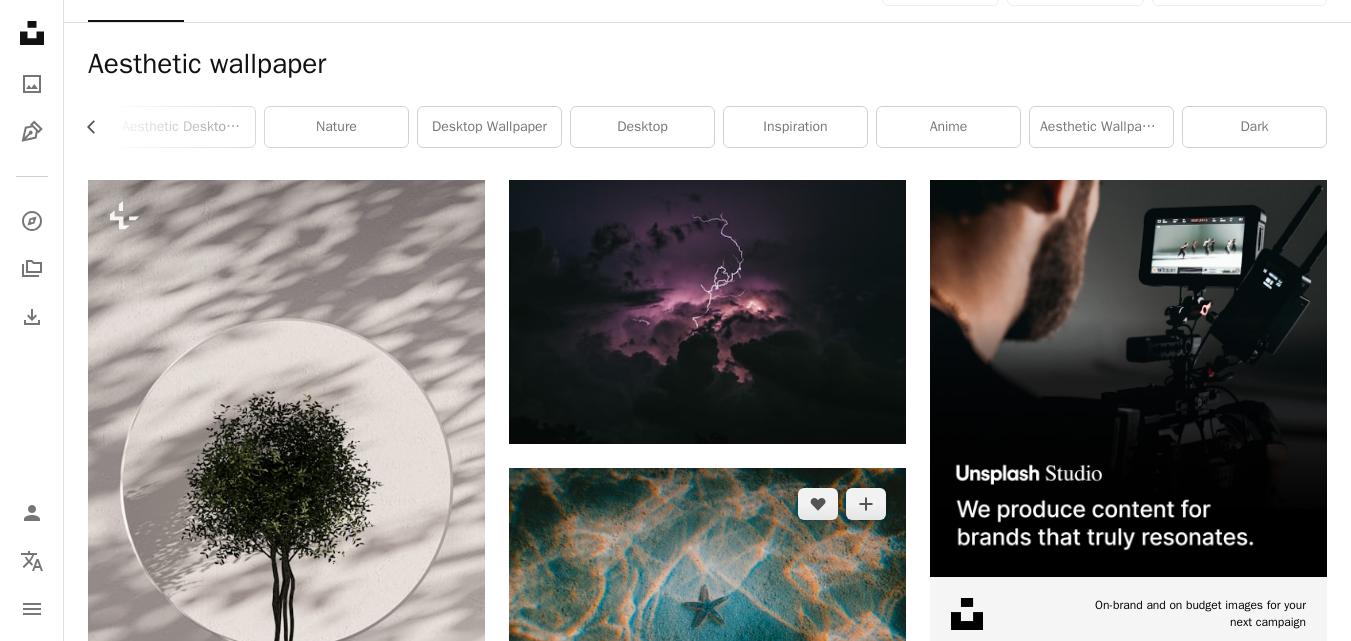 scroll, scrollTop: 0, scrollLeft: 0, axis: both 